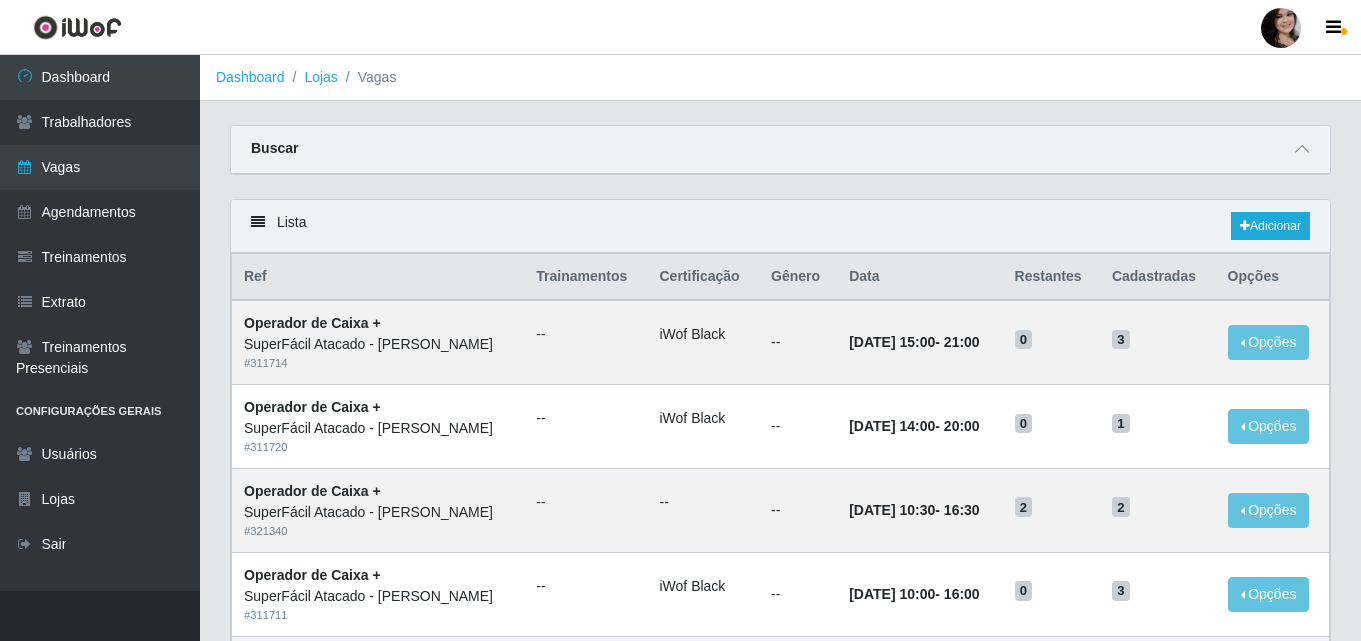 scroll, scrollTop: 0, scrollLeft: 0, axis: both 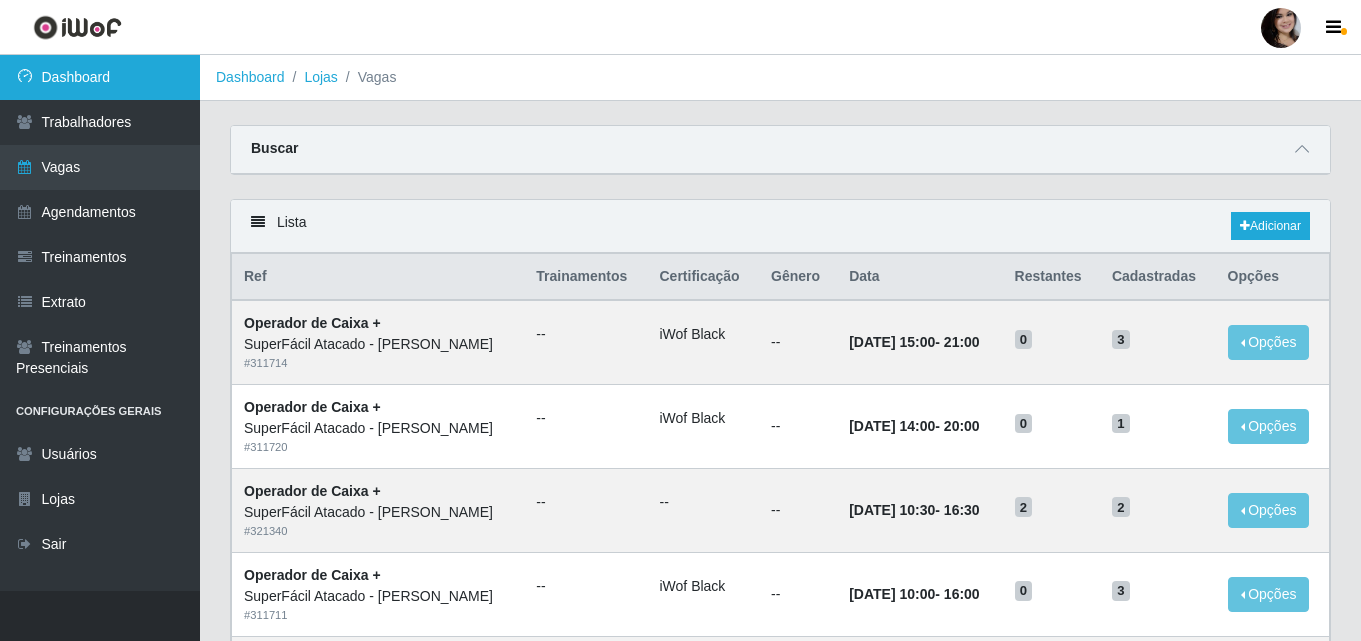 click on "Dashboard" at bounding box center [100, 77] 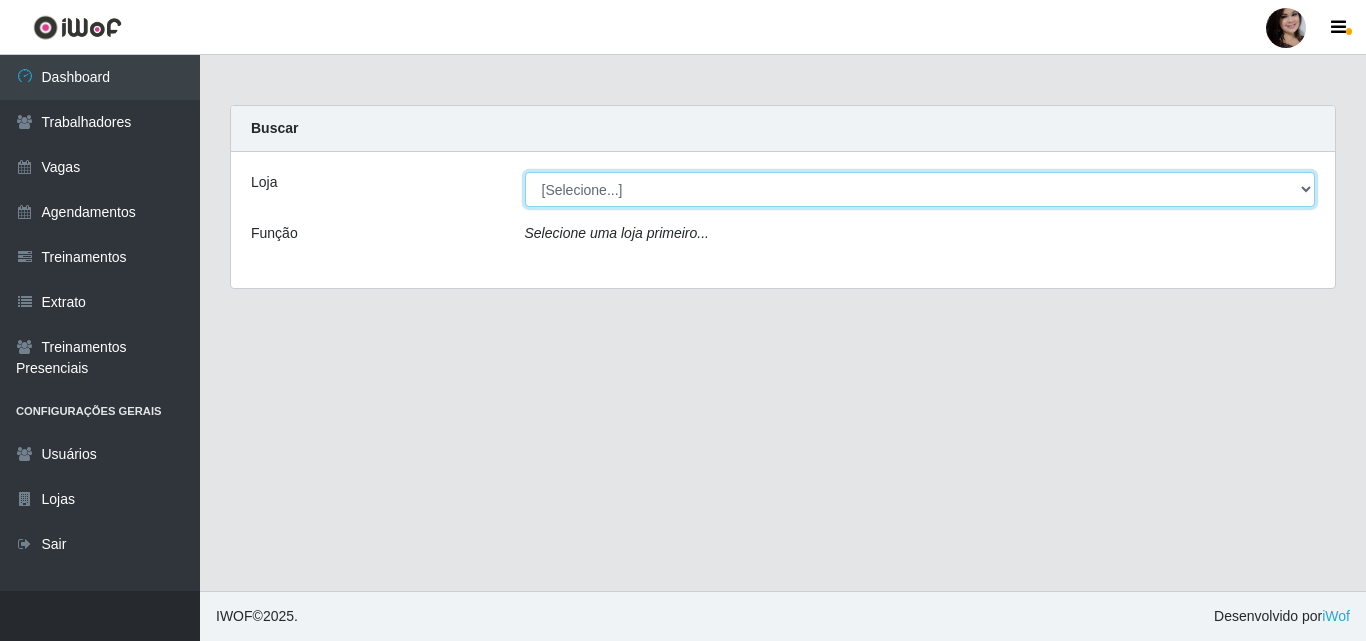click on "[Selecione...] SuperFácil Atacado - [PERSON_NAME]" at bounding box center [920, 189] 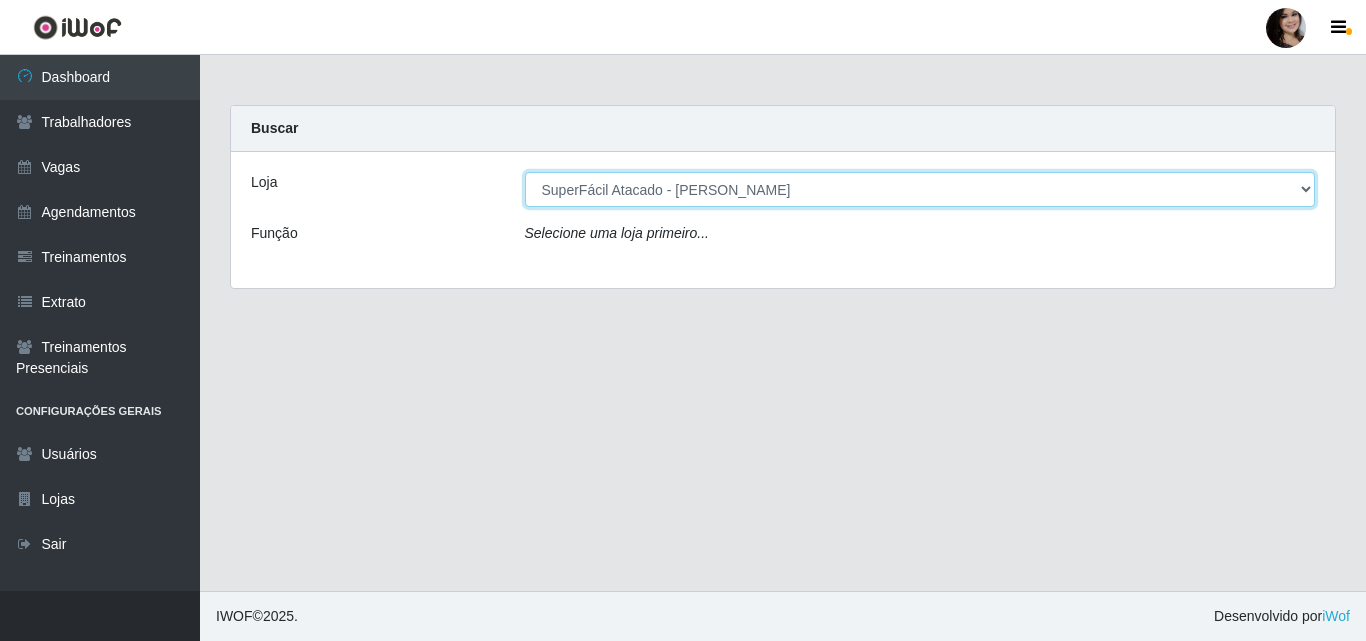 click on "[Selecione...] SuperFácil Atacado - [PERSON_NAME]" at bounding box center (920, 189) 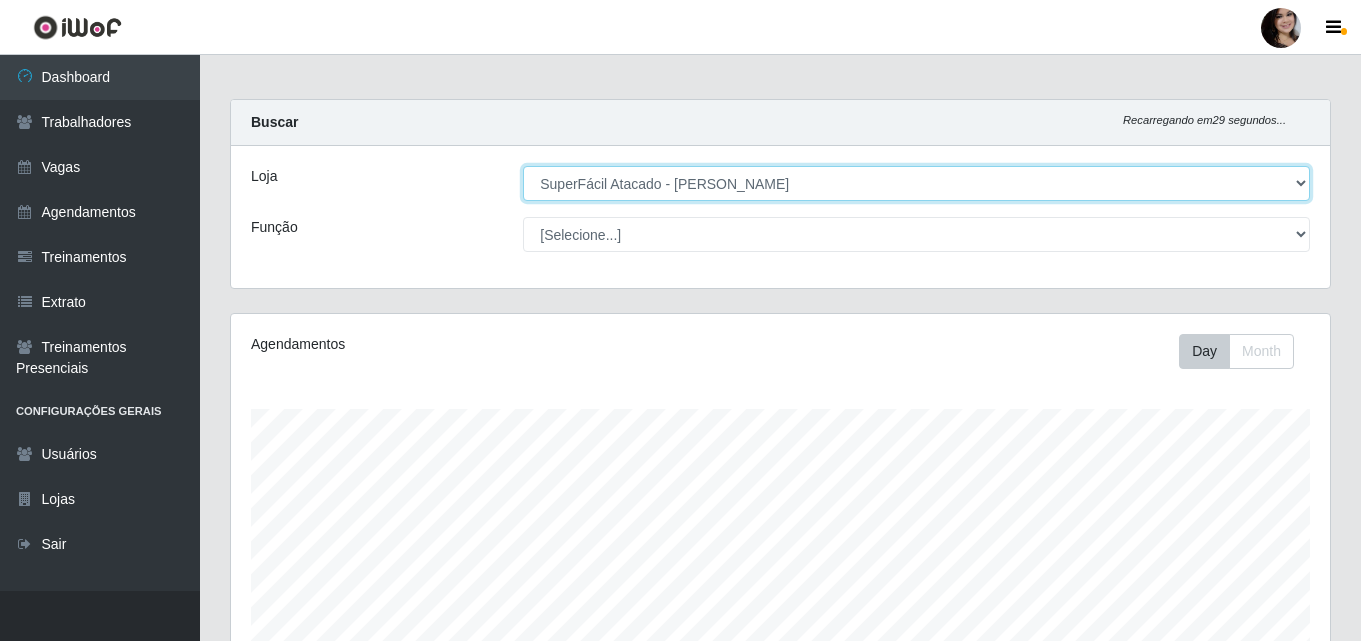 scroll, scrollTop: 100, scrollLeft: 0, axis: vertical 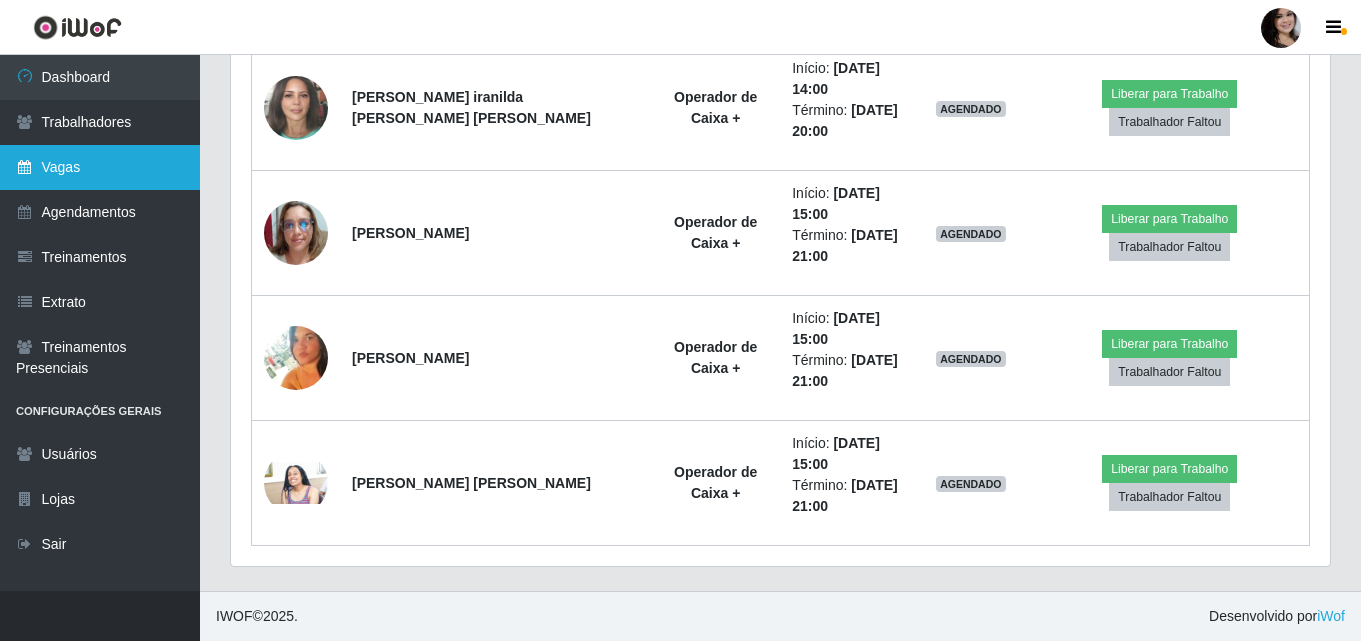 click on "Vagas" at bounding box center [100, 167] 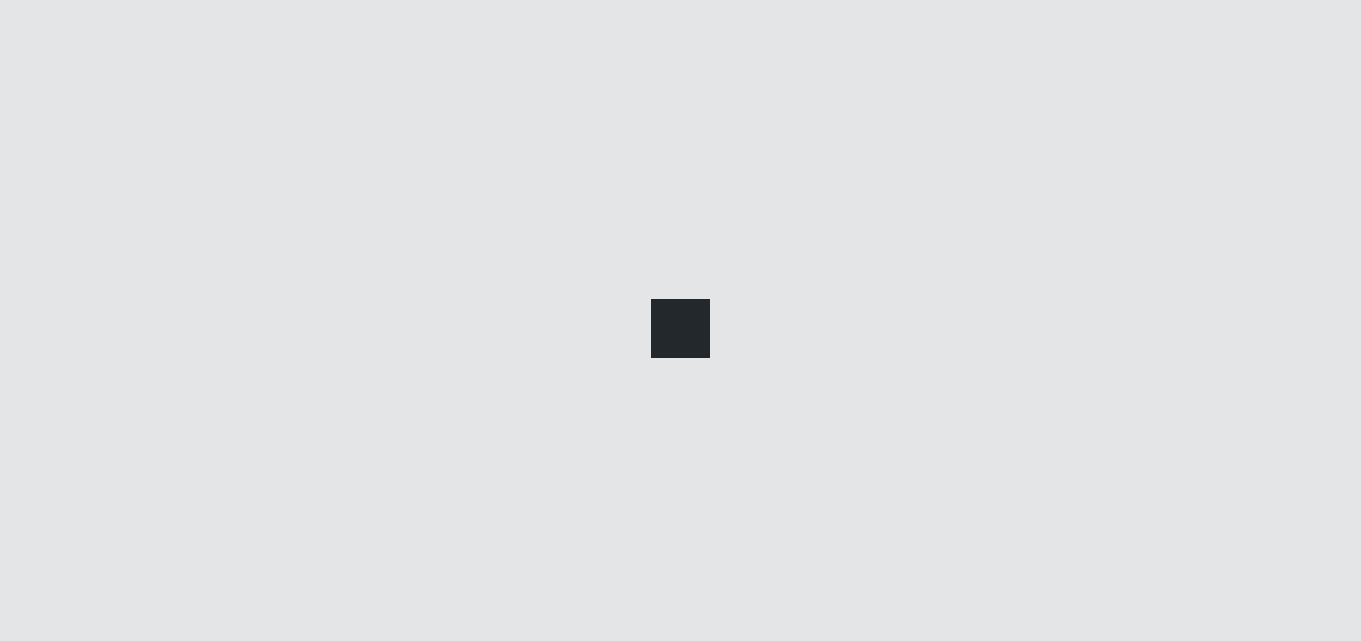 scroll, scrollTop: 0, scrollLeft: 0, axis: both 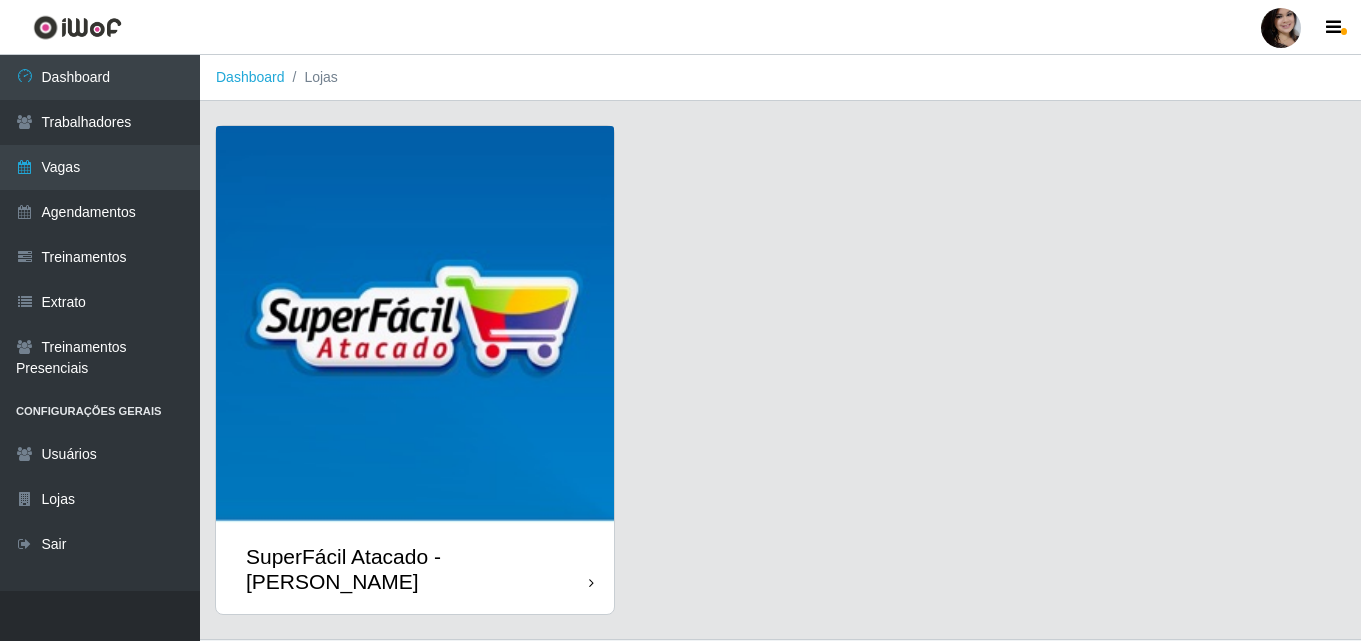 click at bounding box center (415, 325) 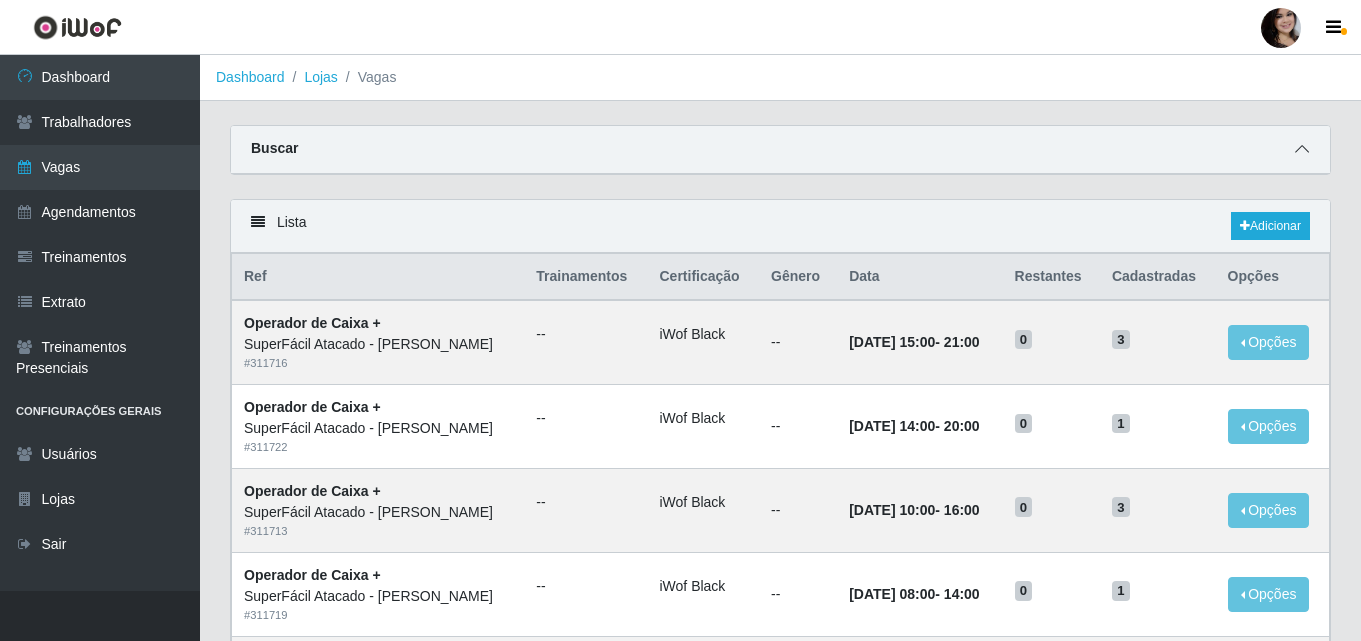 click at bounding box center [1302, 149] 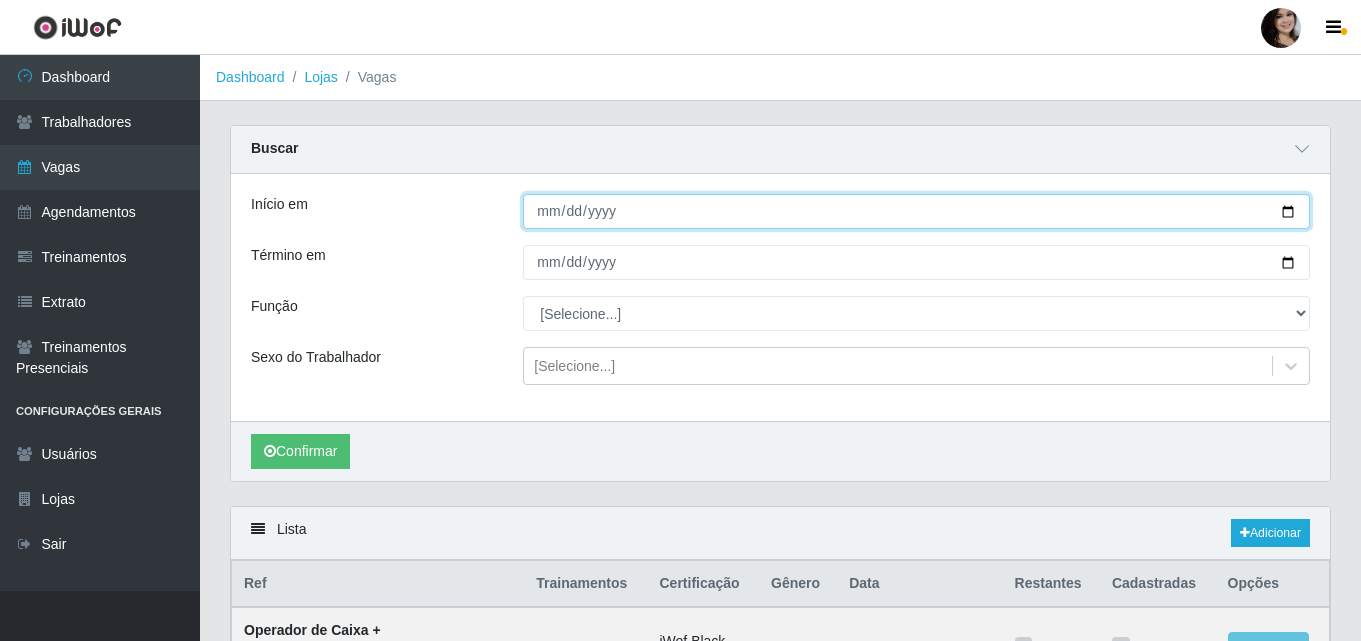 click on "Início em" at bounding box center (916, 211) 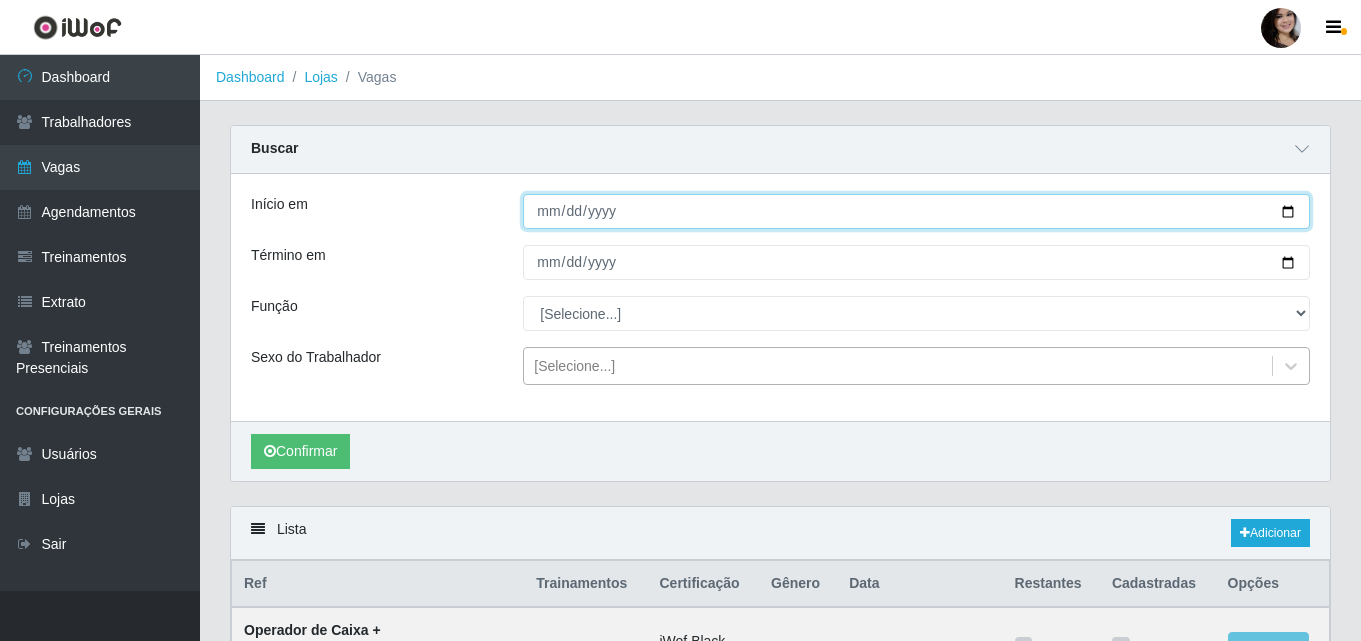 type on "2025-07-13" 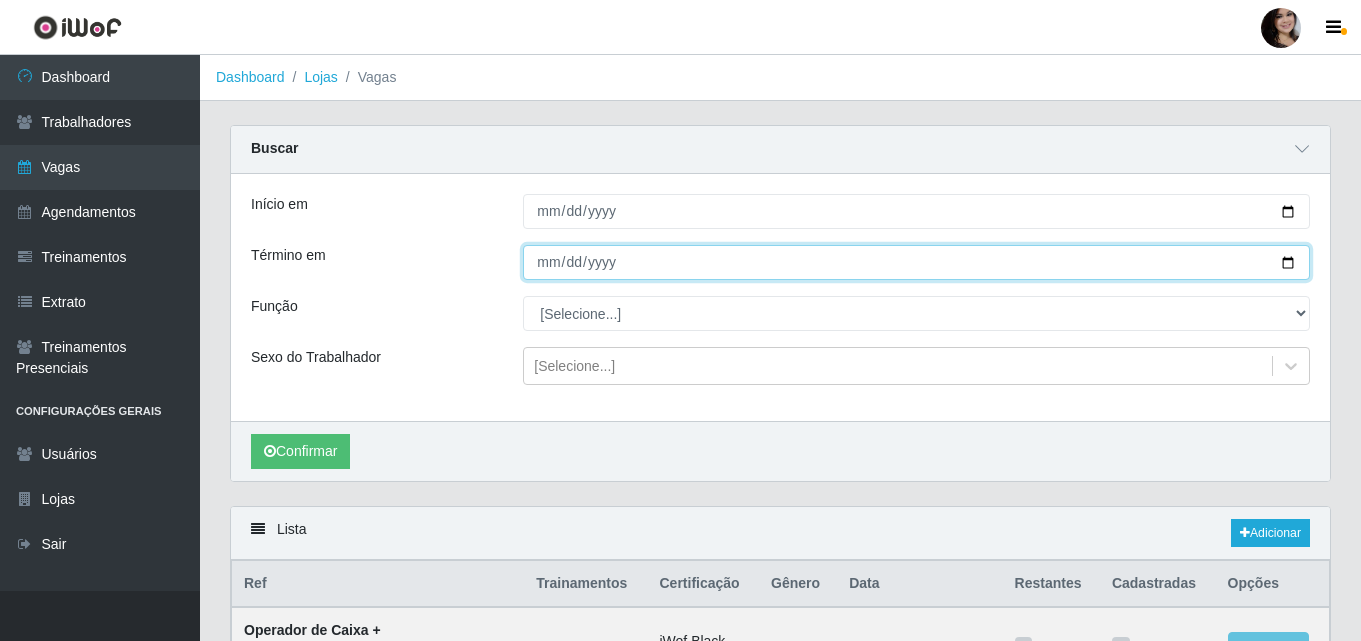 click on "Término em" at bounding box center (916, 262) 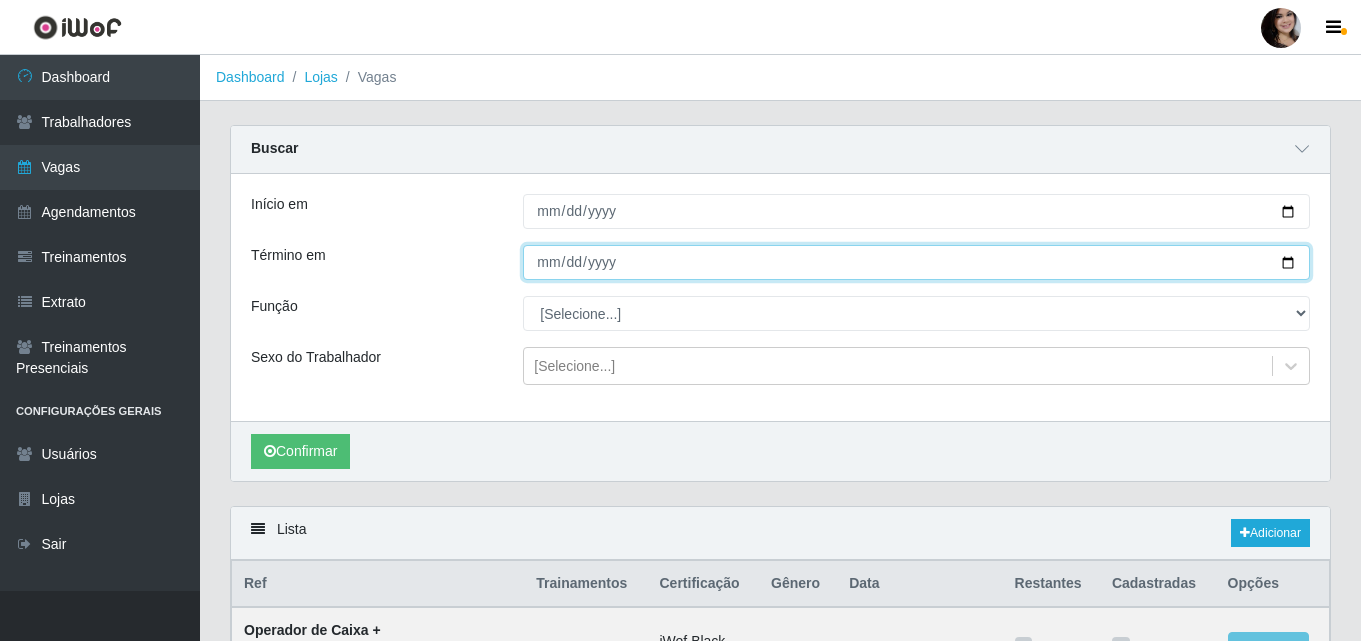 type on "2025-07-13" 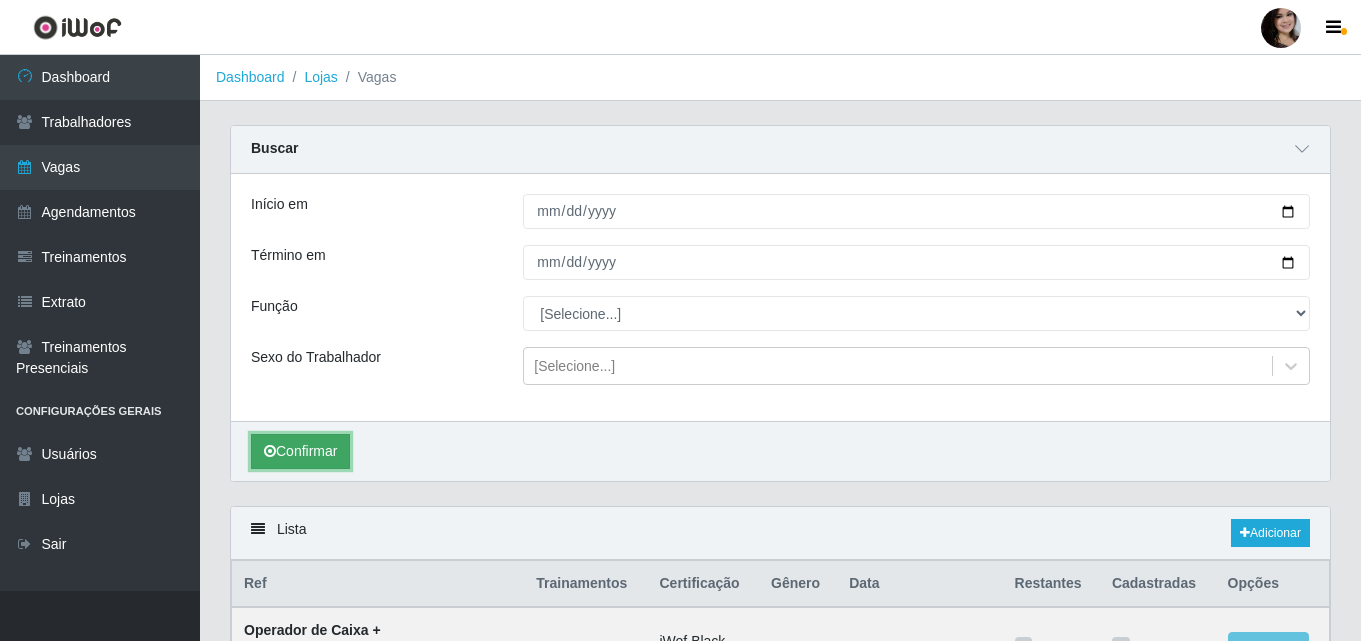 click on "Confirmar" at bounding box center (300, 451) 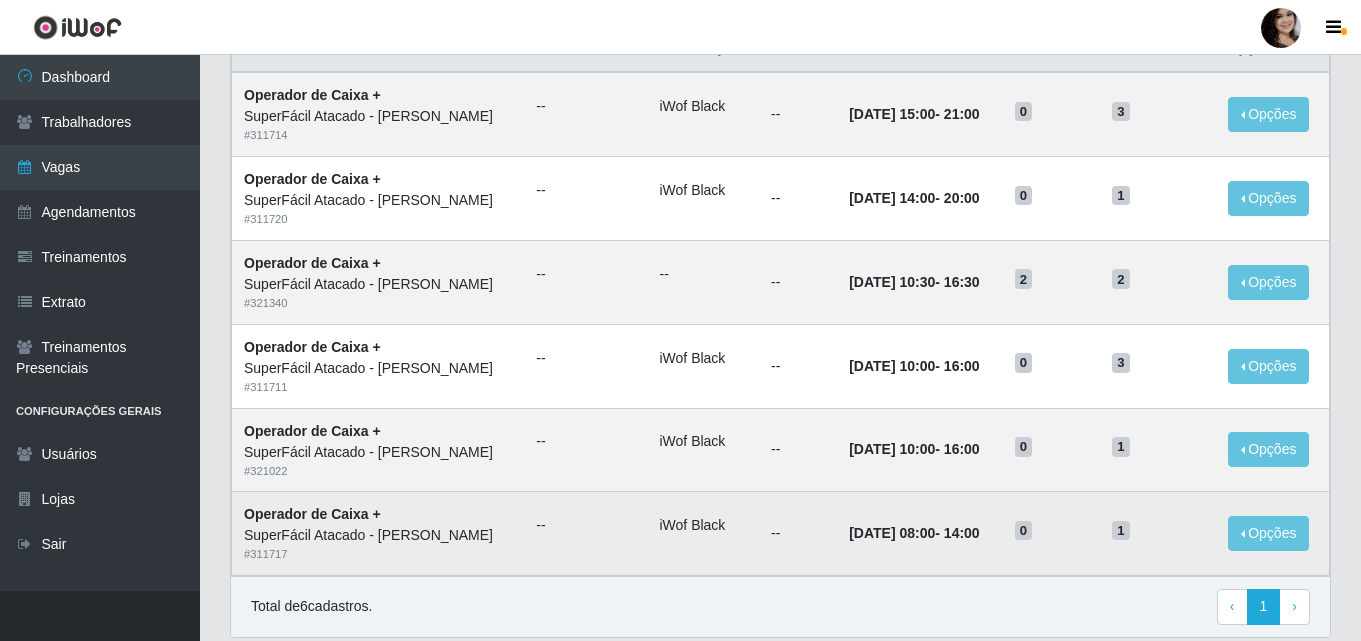 scroll, scrollTop: 500, scrollLeft: 0, axis: vertical 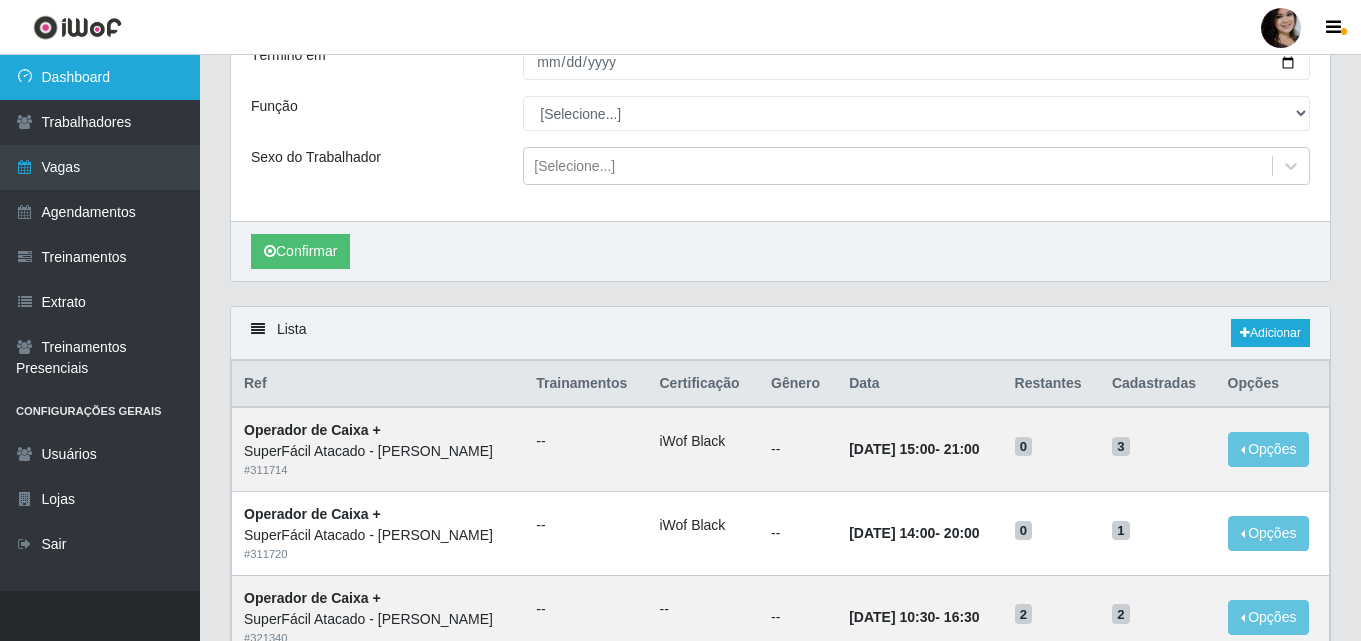 click on "Dashboard" at bounding box center (100, 77) 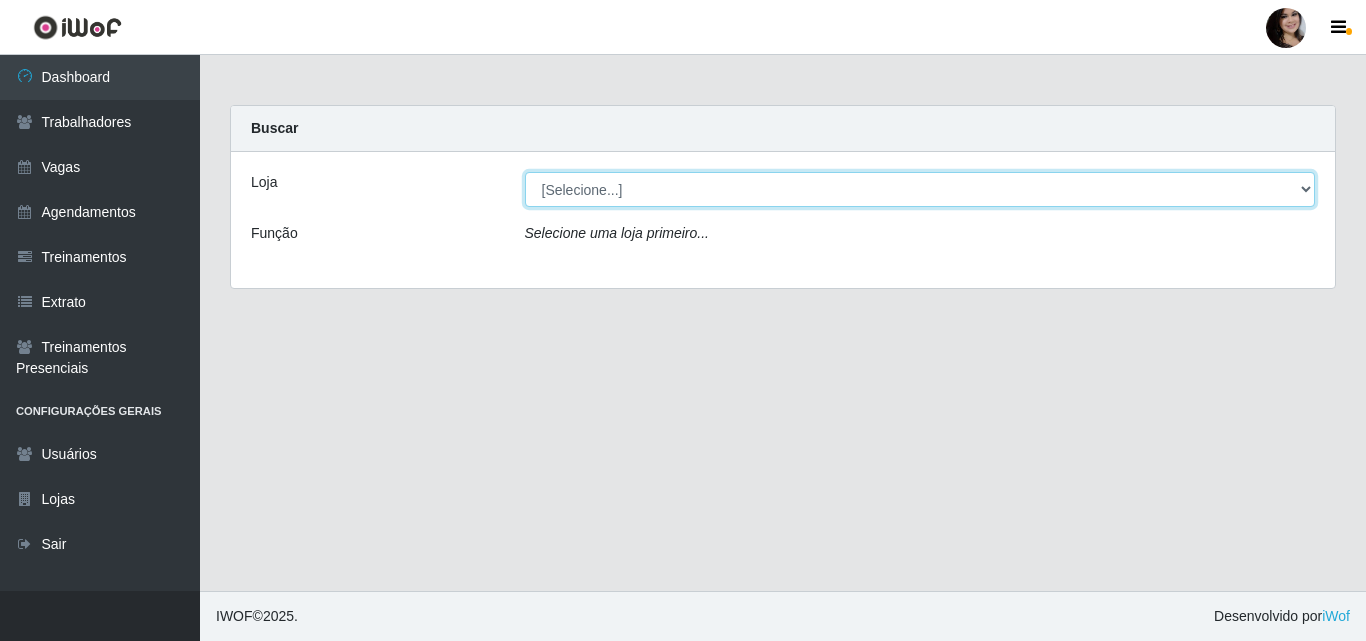 click on "[Selecione...] SuperFácil Atacado - [PERSON_NAME]" at bounding box center [920, 189] 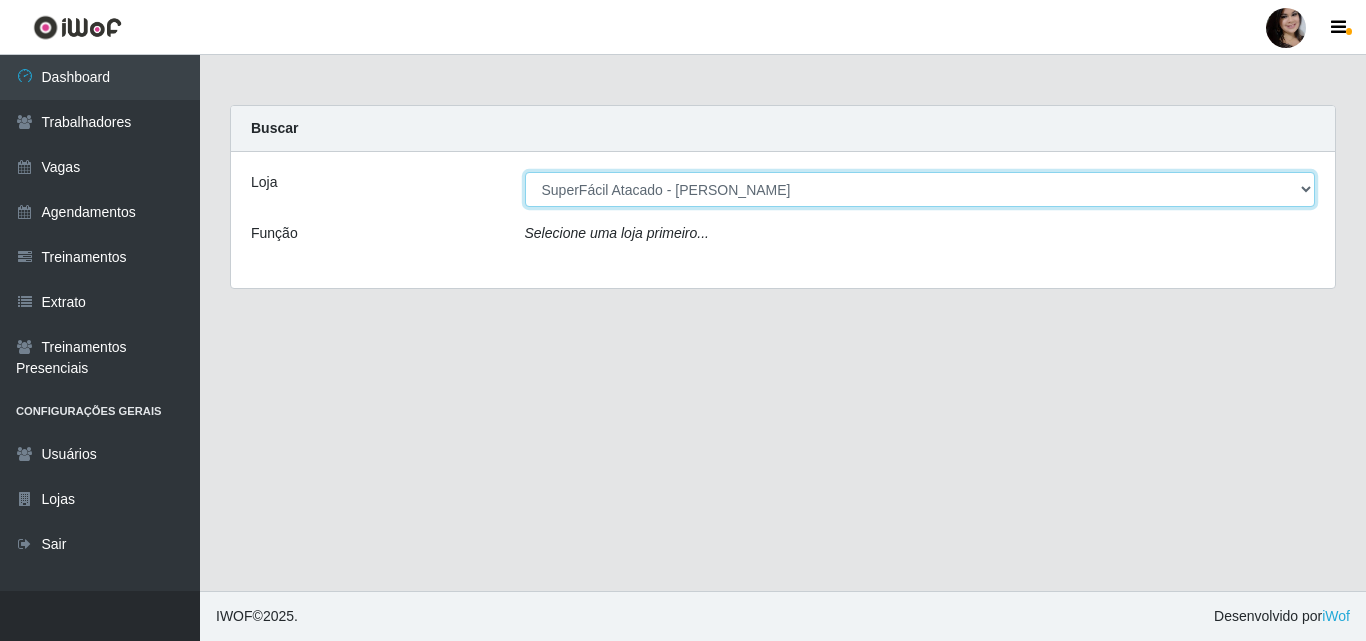 click on "[Selecione...] SuperFácil Atacado - [PERSON_NAME]" at bounding box center (920, 189) 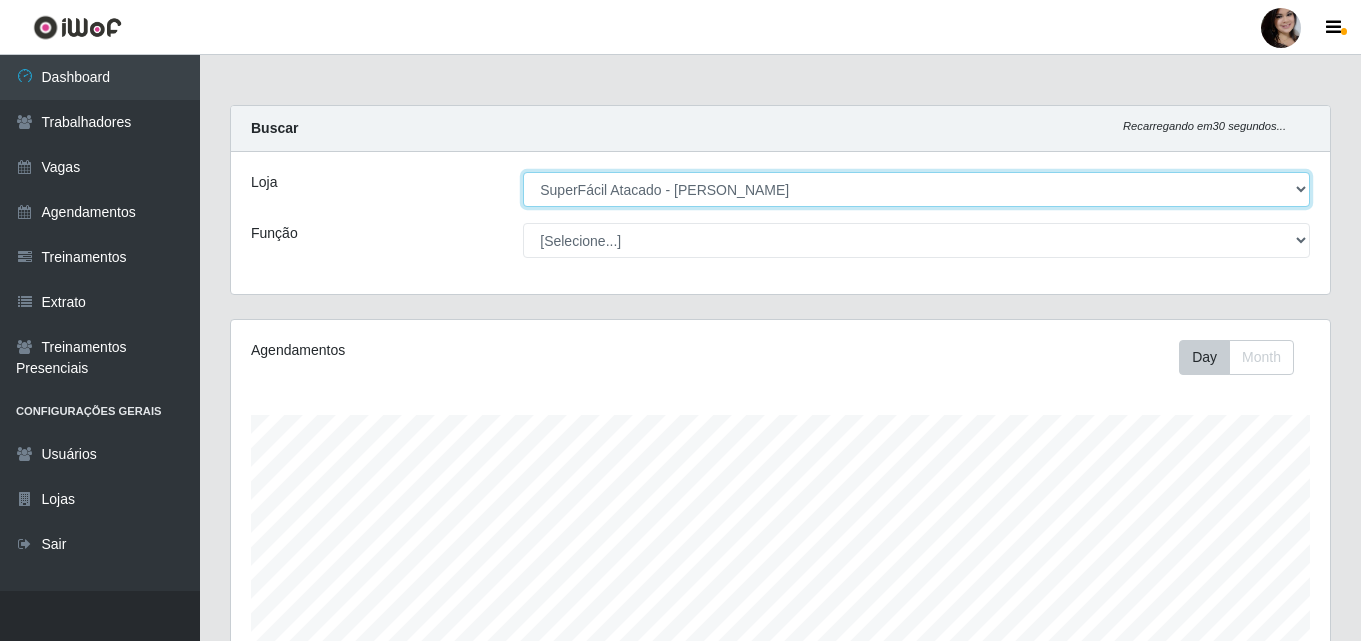 scroll, scrollTop: 999585, scrollLeft: 998901, axis: both 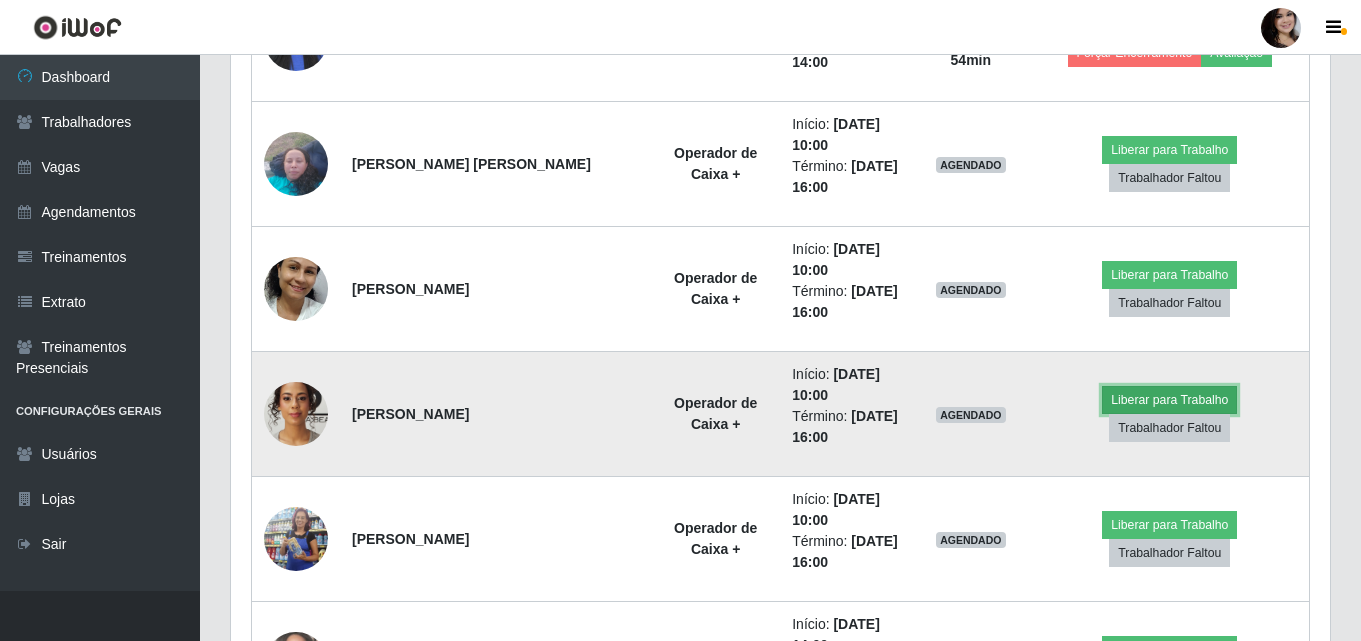 click on "Liberar para Trabalho" at bounding box center (1169, 400) 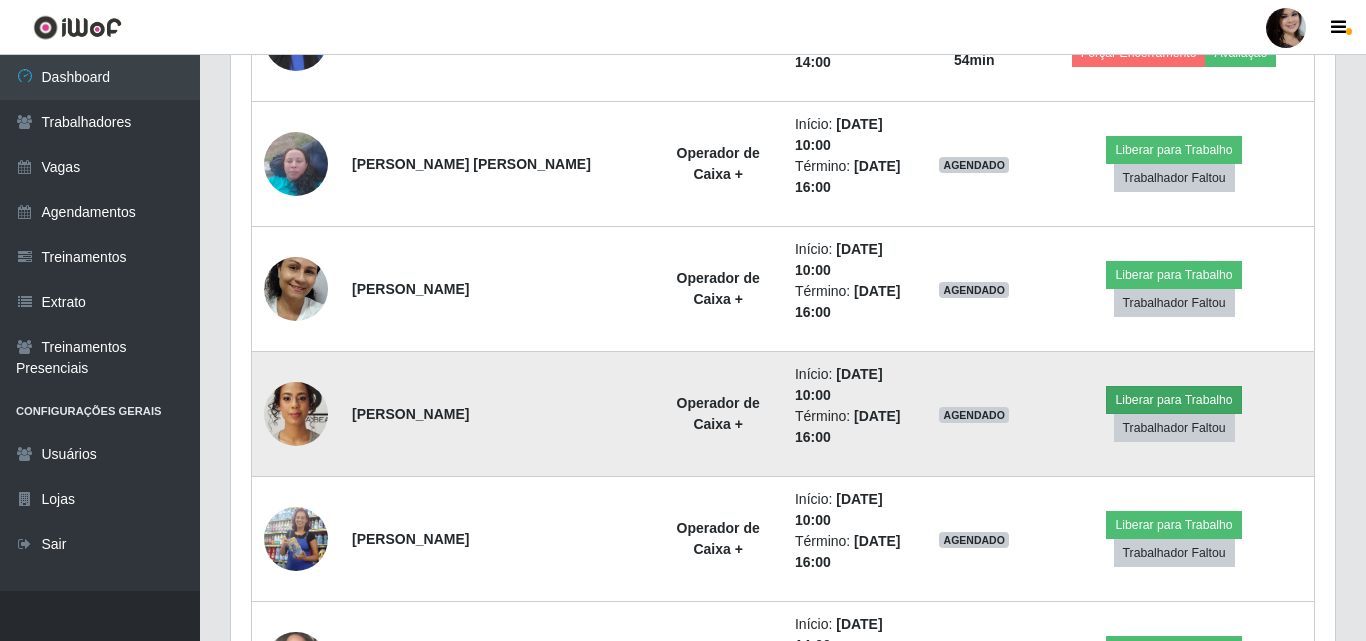 scroll, scrollTop: 999585, scrollLeft: 998911, axis: both 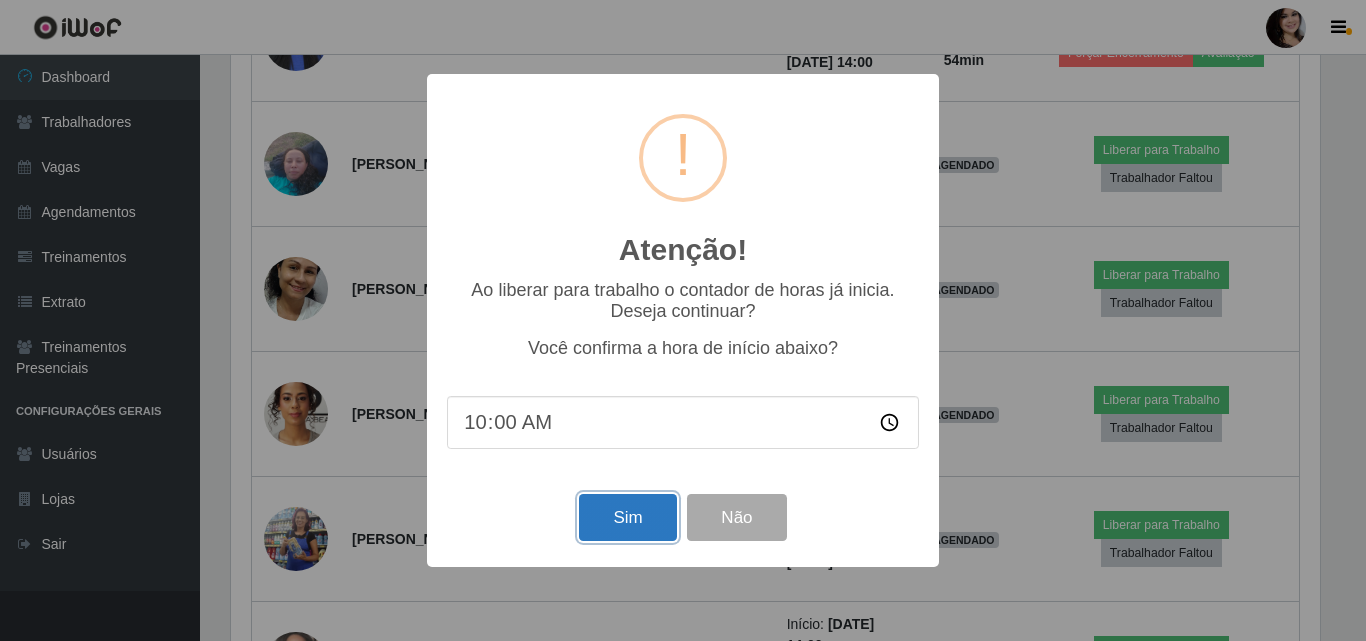 click on "Sim" at bounding box center [627, 517] 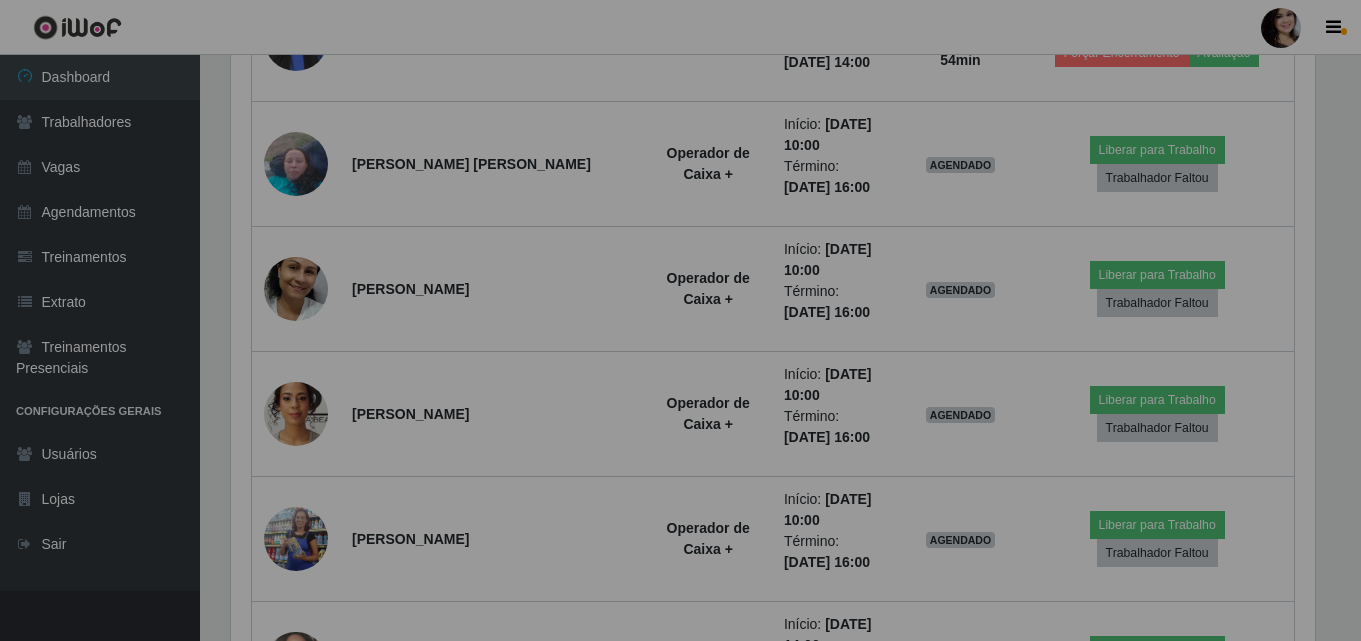 scroll, scrollTop: 999585, scrollLeft: 998901, axis: both 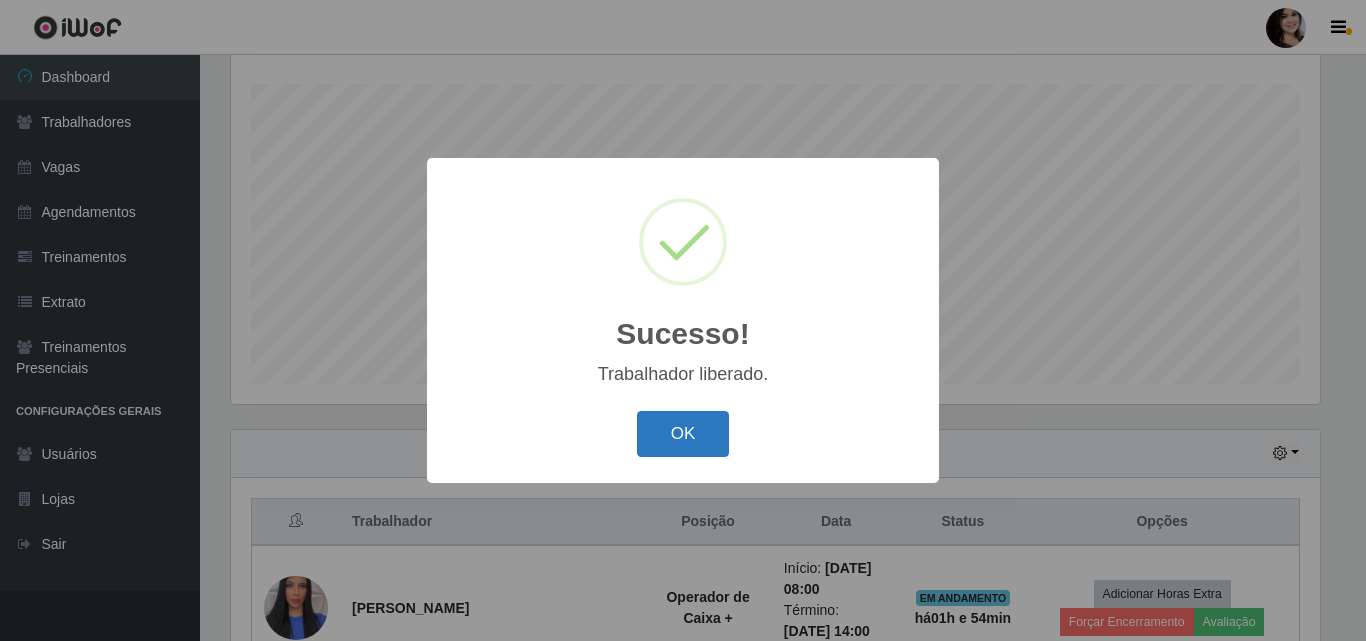 click on "OK" at bounding box center [683, 434] 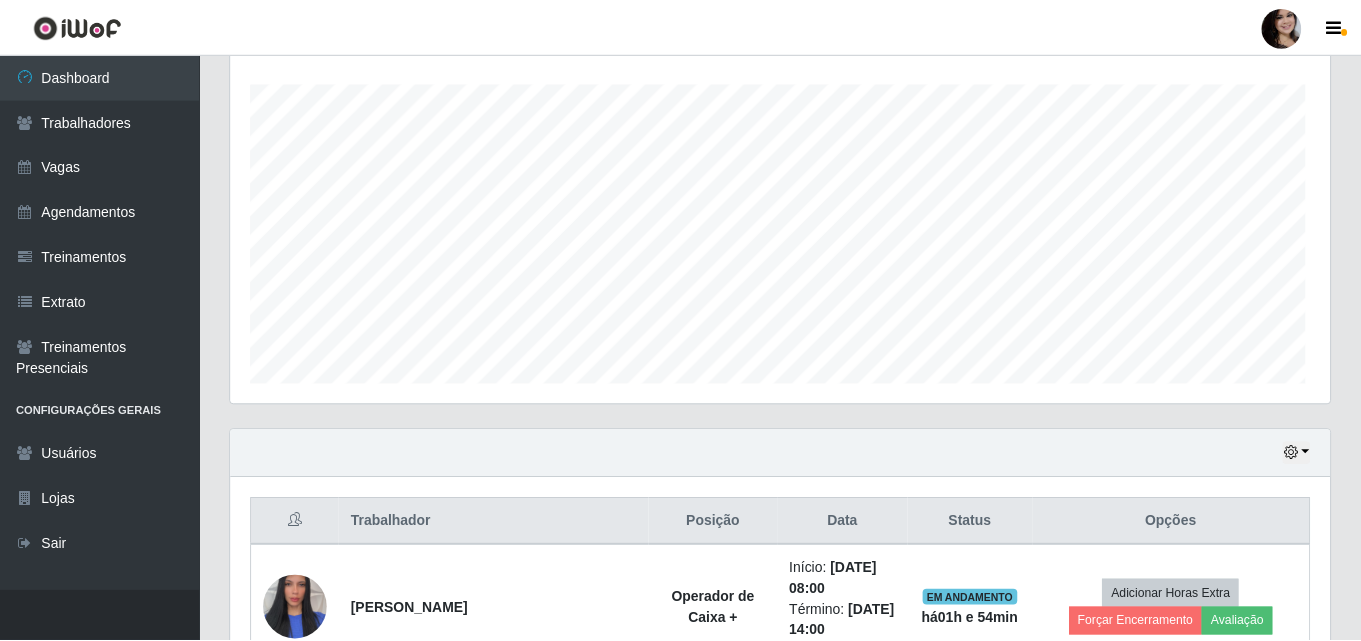 scroll, scrollTop: 999585, scrollLeft: 998901, axis: both 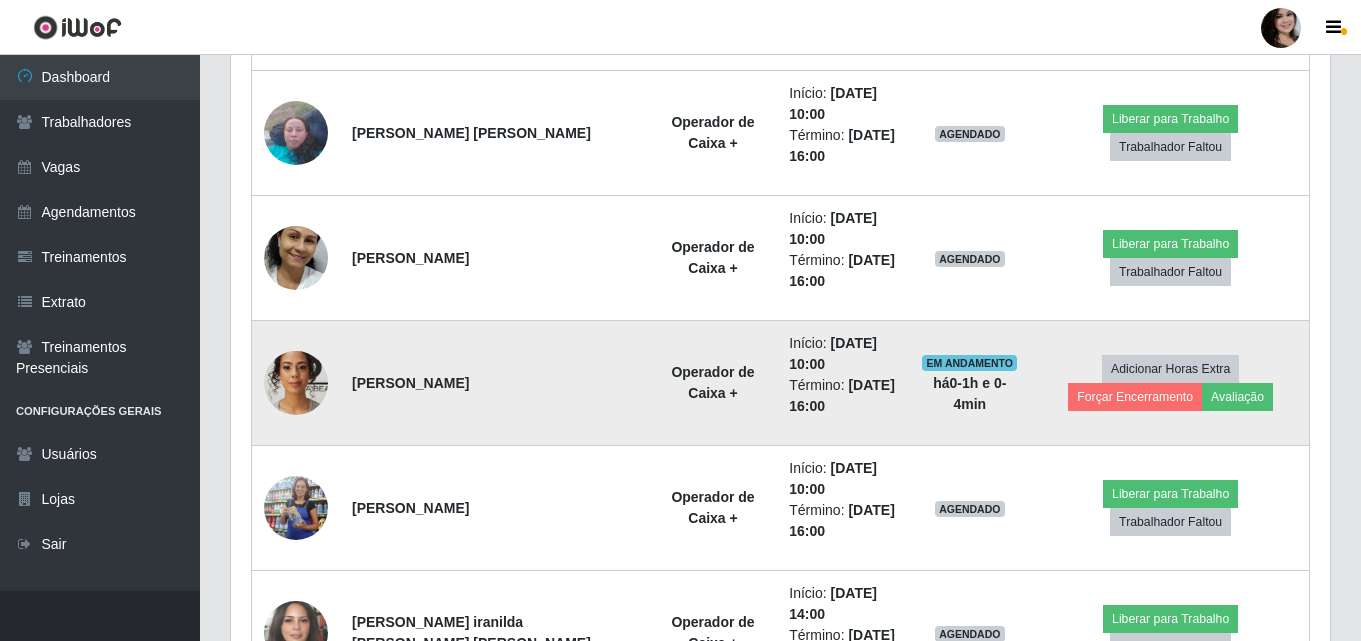 click on "há  0-1 h e   0-4  min" at bounding box center (969, 393) 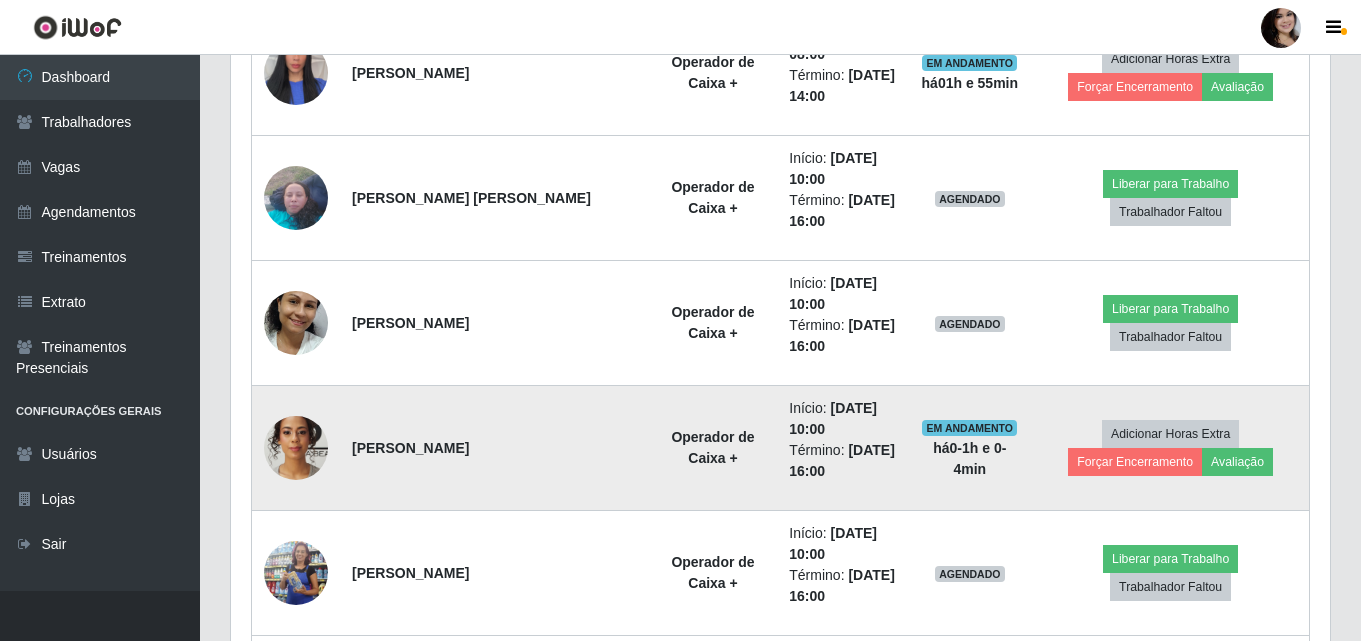 scroll, scrollTop: 831, scrollLeft: 0, axis: vertical 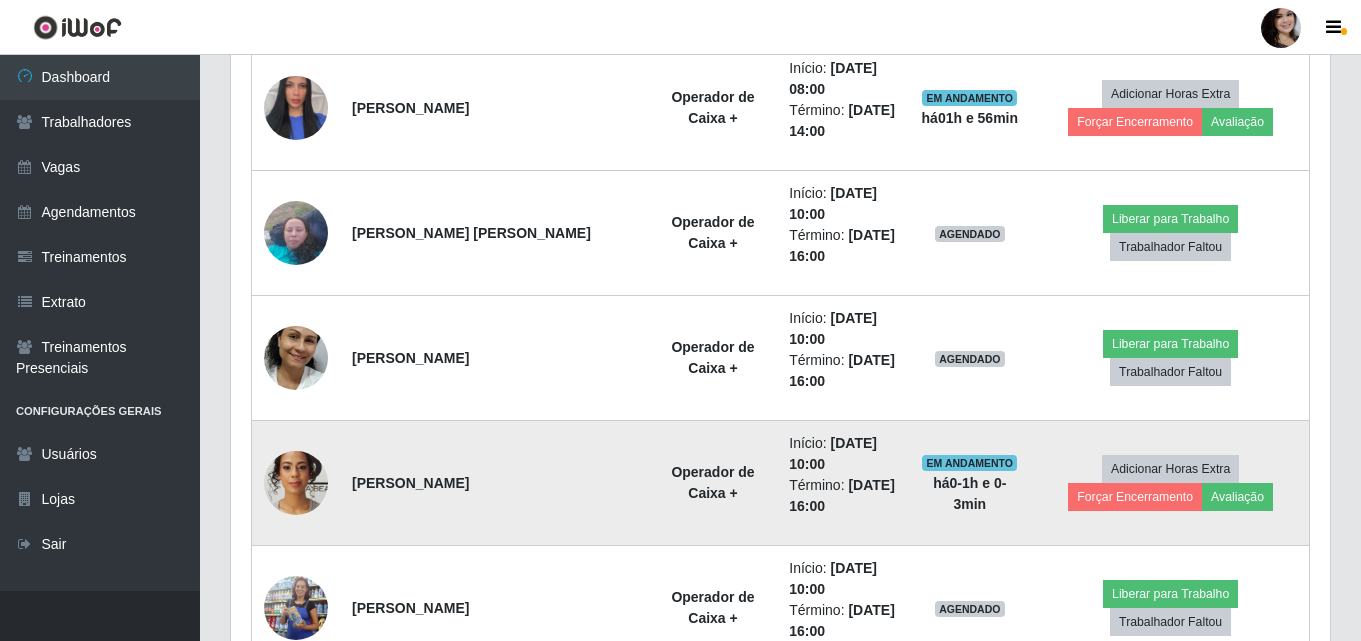 click on "há  0-1 h e   0-3  min" at bounding box center (969, 493) 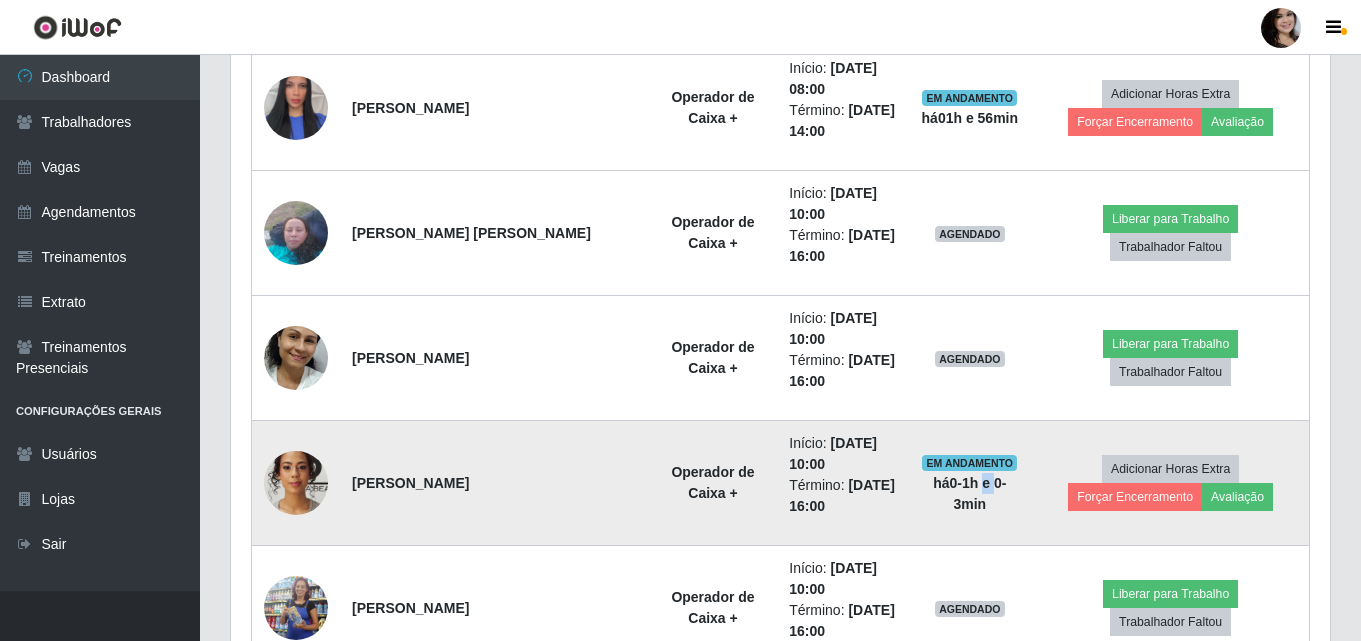 click on "há  0-1 h e   0-3  min" at bounding box center (969, 493) 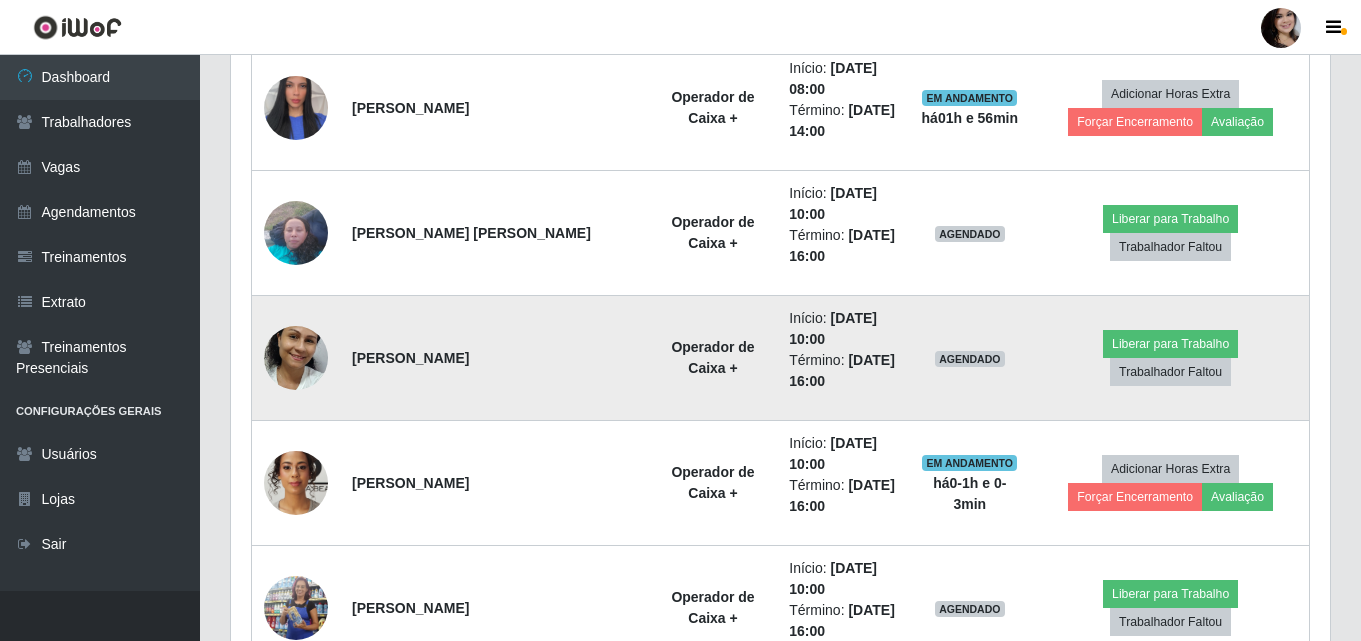 click on "AGENDADO" at bounding box center [970, 359] 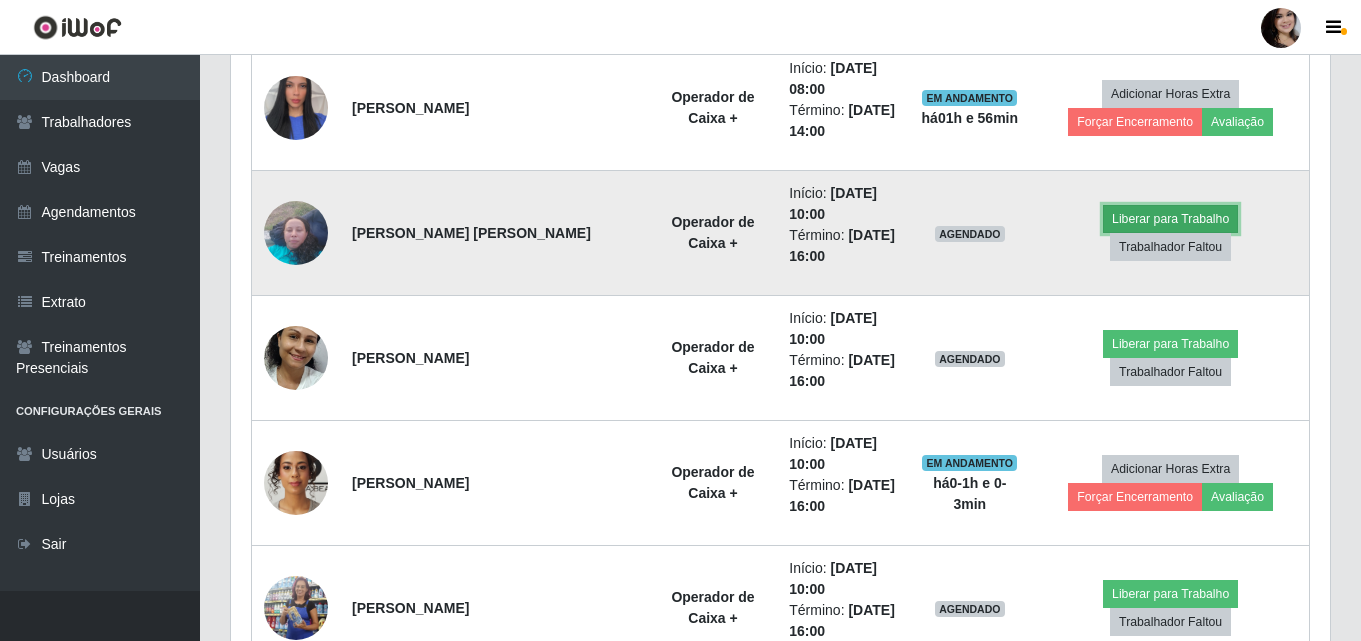 click on "Liberar para Trabalho" at bounding box center (1170, 219) 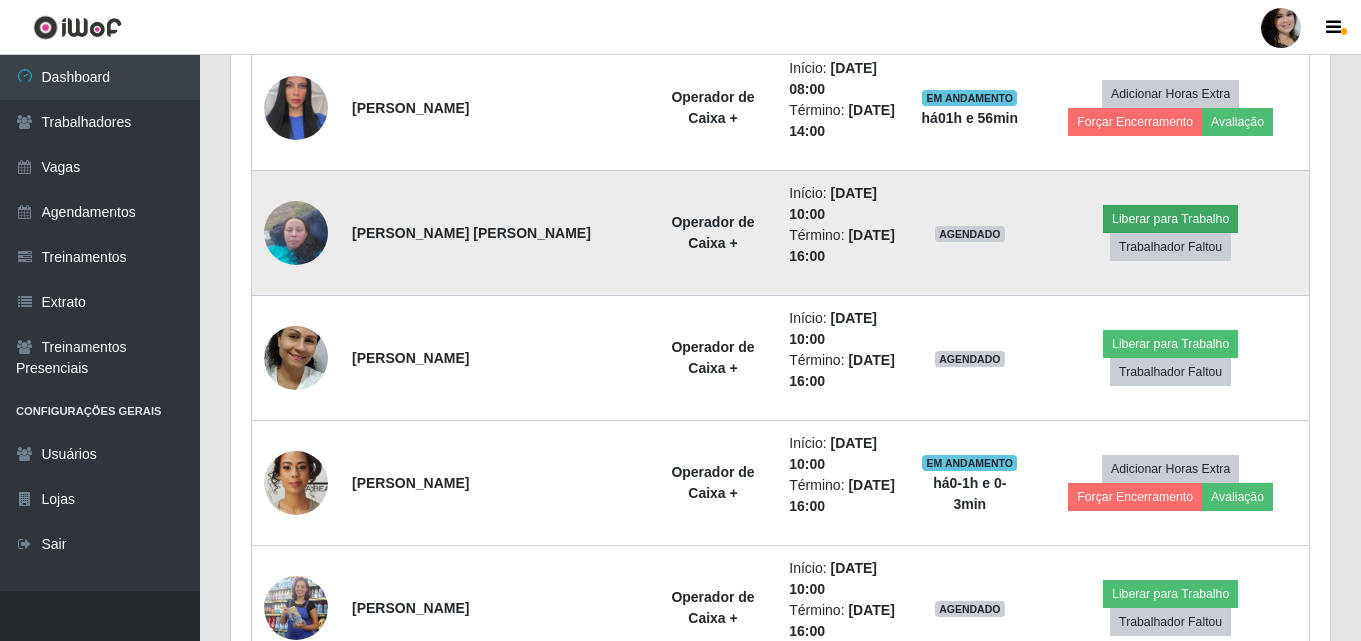 scroll, scrollTop: 999585, scrollLeft: 998911, axis: both 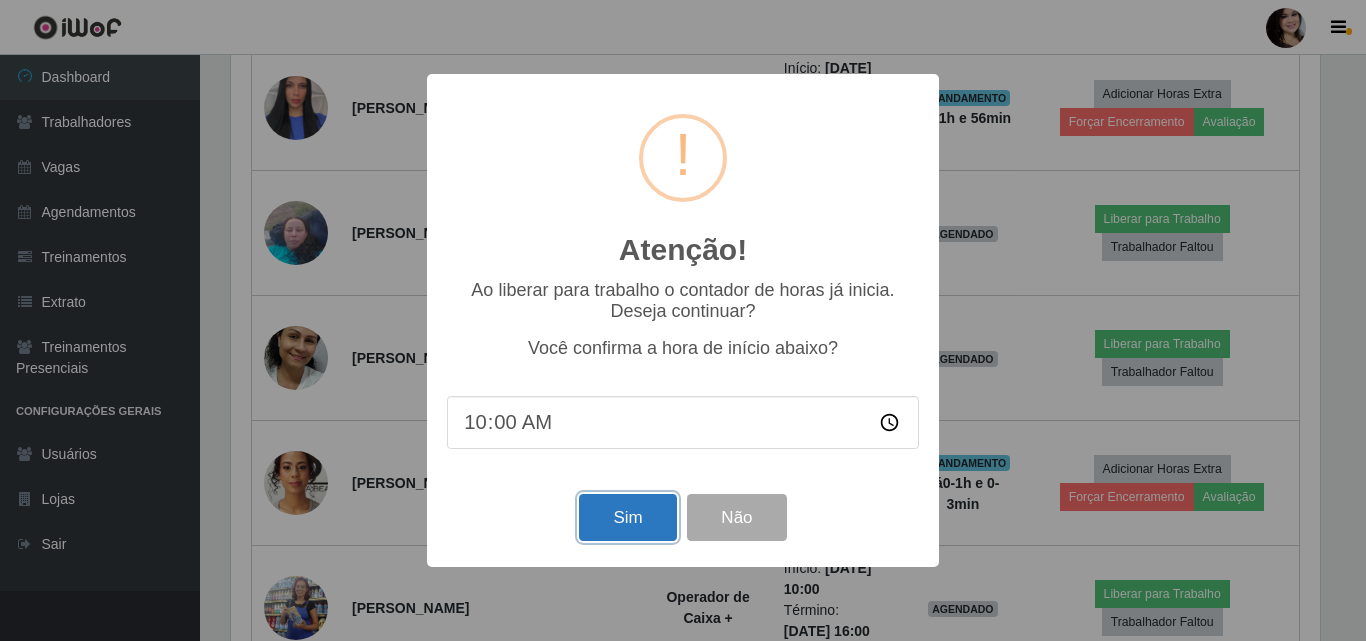 click on "Sim" at bounding box center [627, 517] 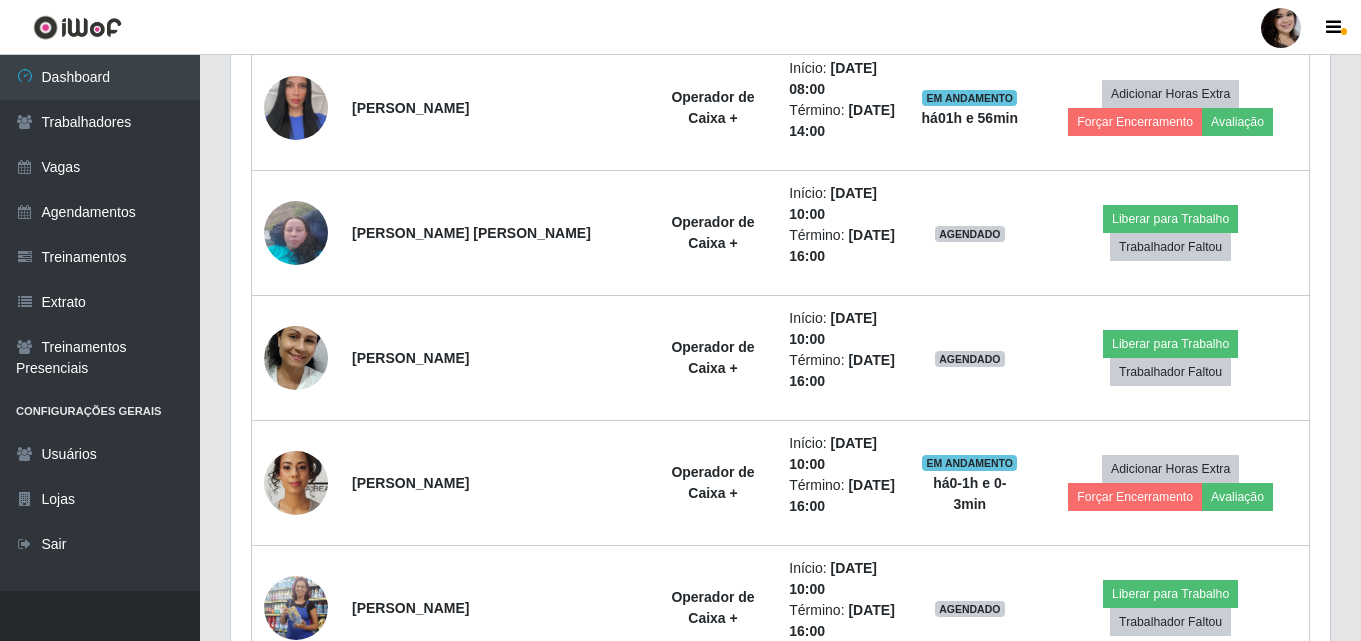 scroll, scrollTop: 999585, scrollLeft: 998901, axis: both 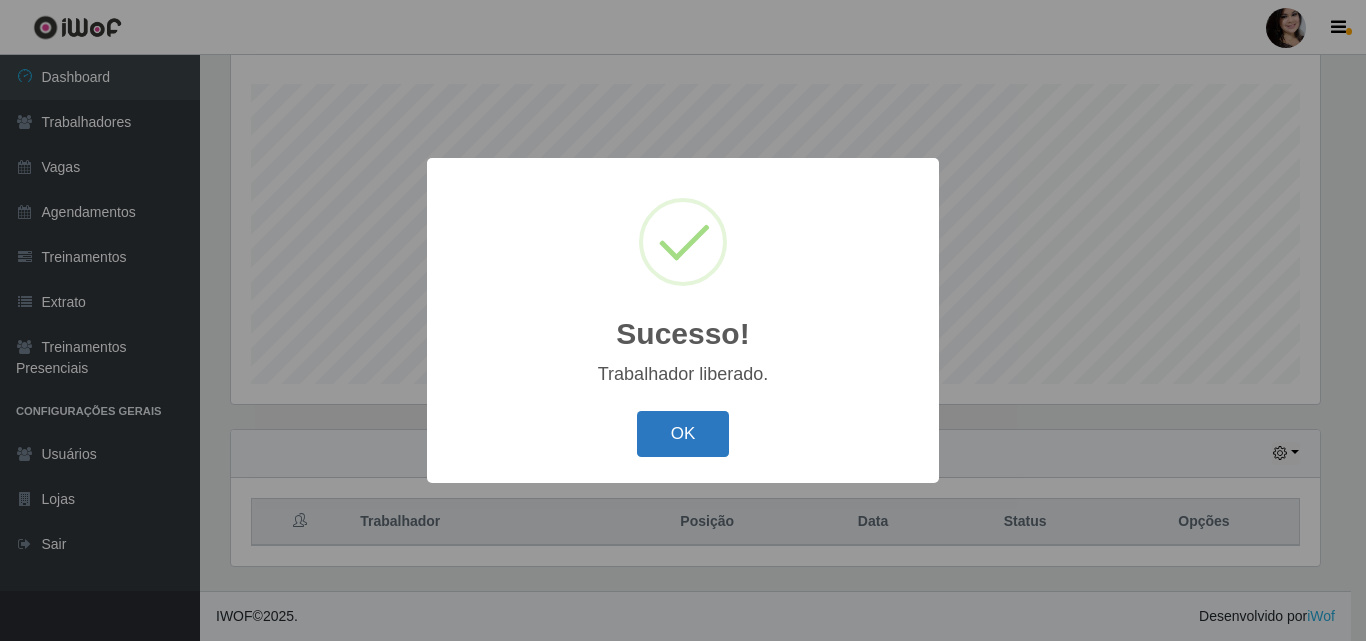 click on "OK" at bounding box center (683, 434) 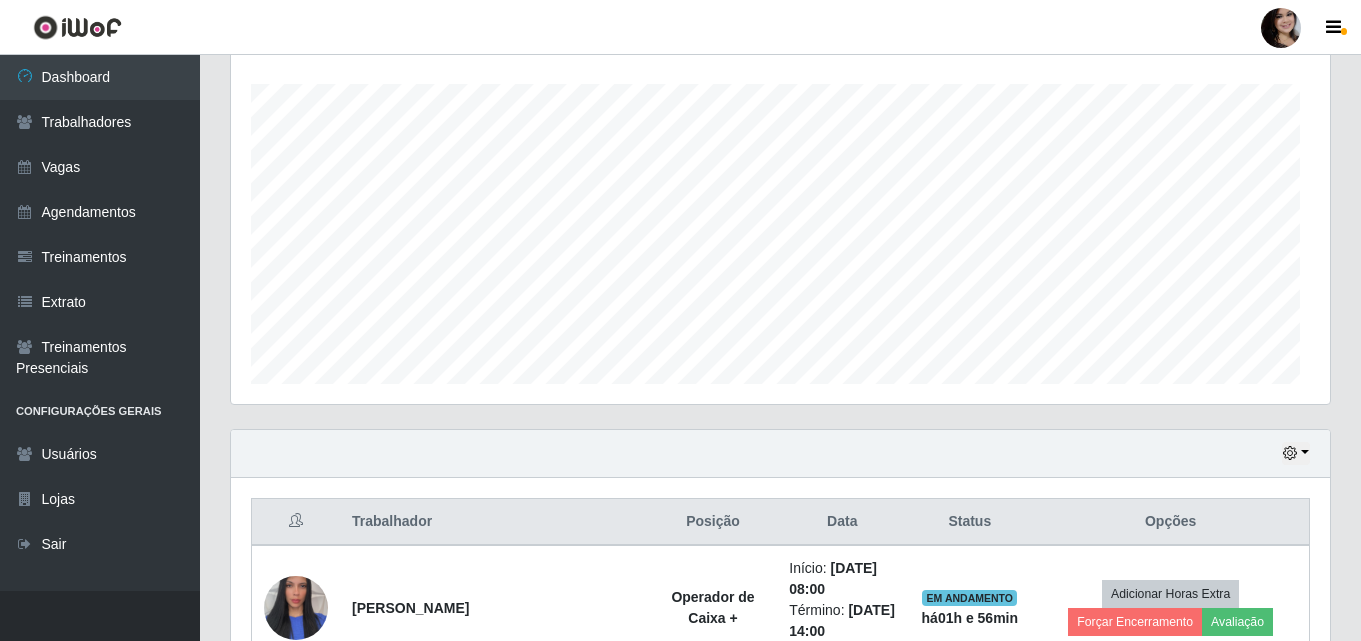 scroll, scrollTop: 999585, scrollLeft: 998901, axis: both 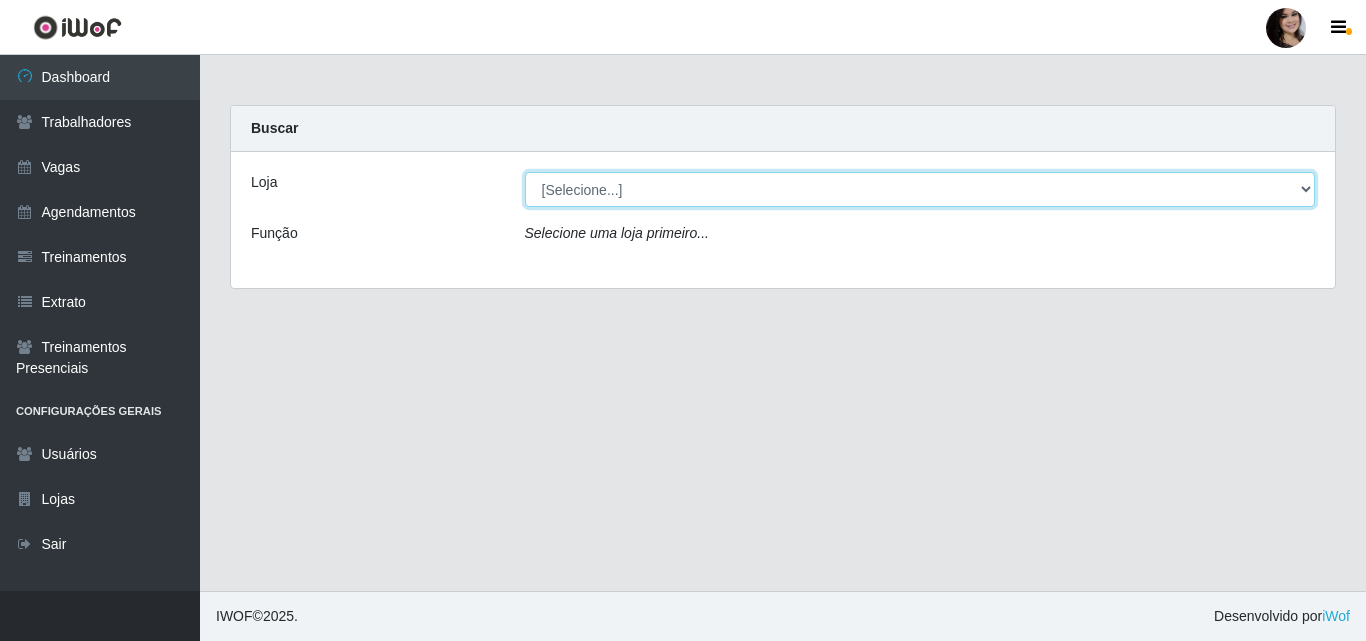 click on "[Selecione...] SuperFácil Atacado - [PERSON_NAME]" at bounding box center (920, 189) 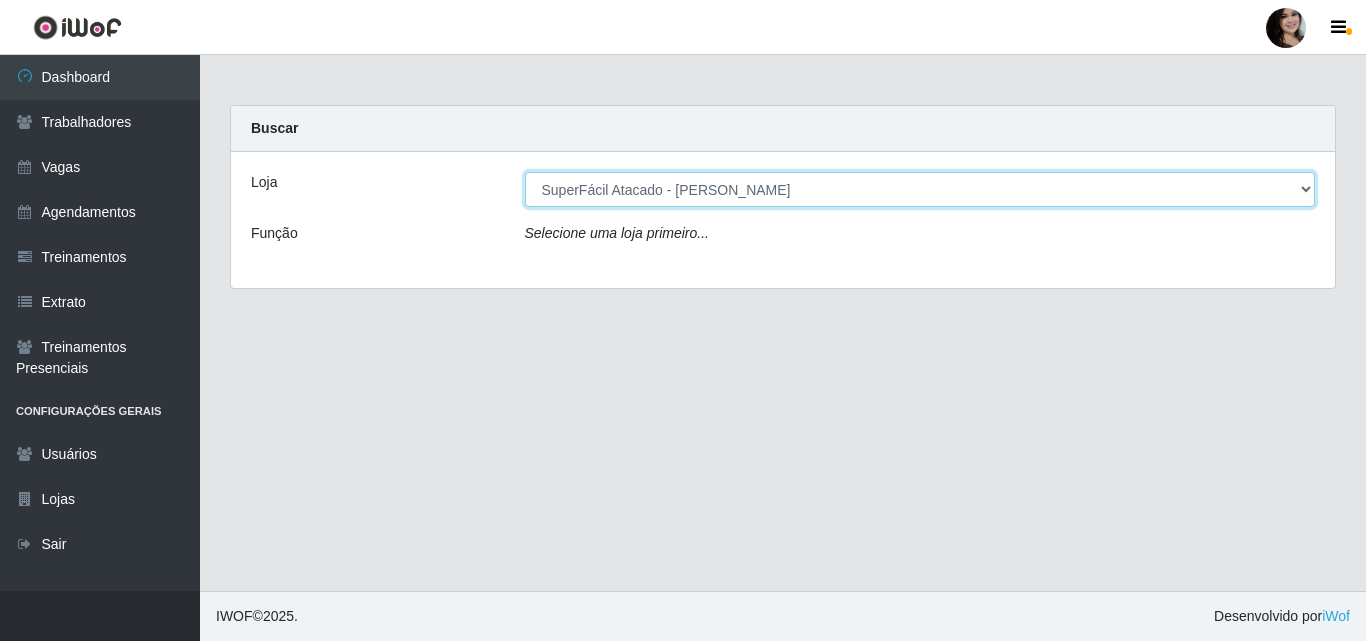 click on "[Selecione...] SuperFácil Atacado - [PERSON_NAME]" at bounding box center (920, 189) 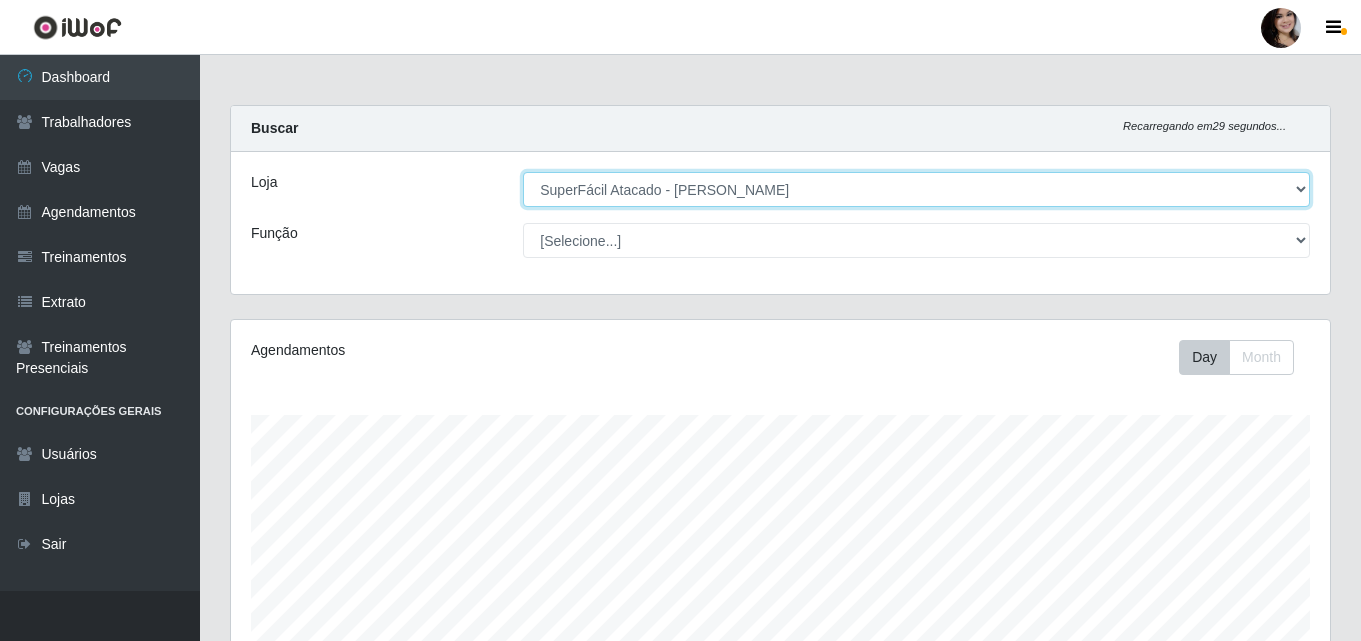 scroll, scrollTop: 999585, scrollLeft: 998901, axis: both 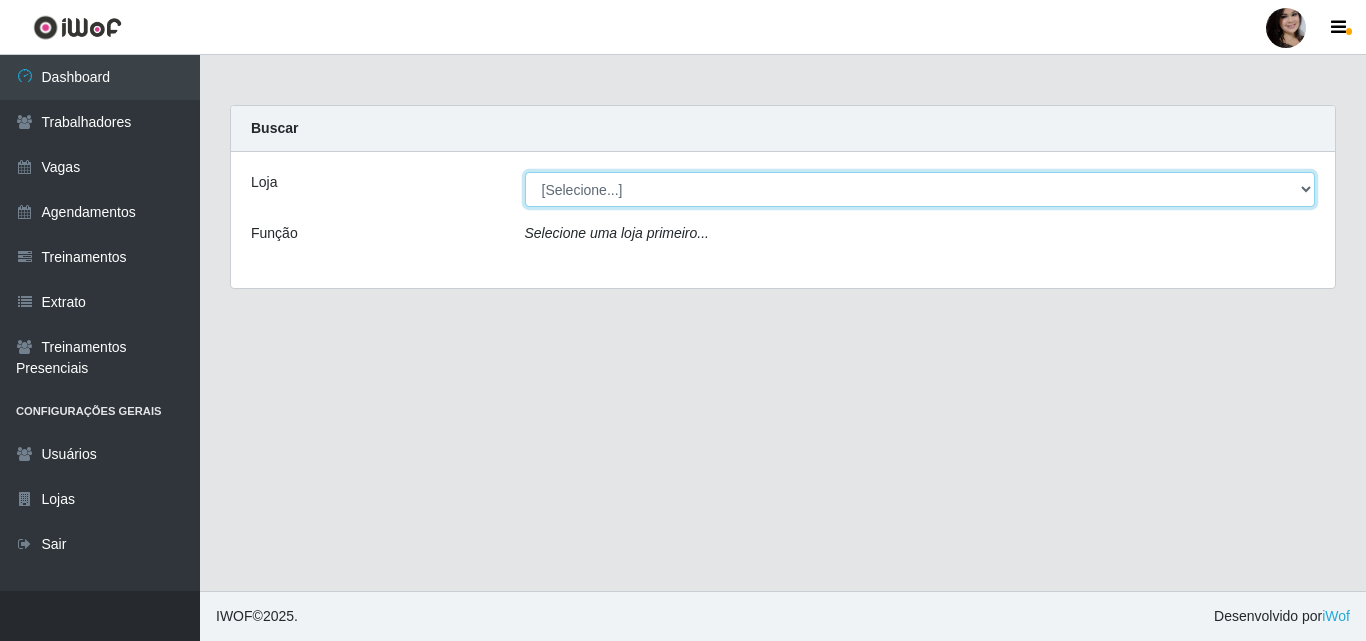 click on "[Selecione...] SuperFácil Atacado - [PERSON_NAME]" at bounding box center [920, 189] 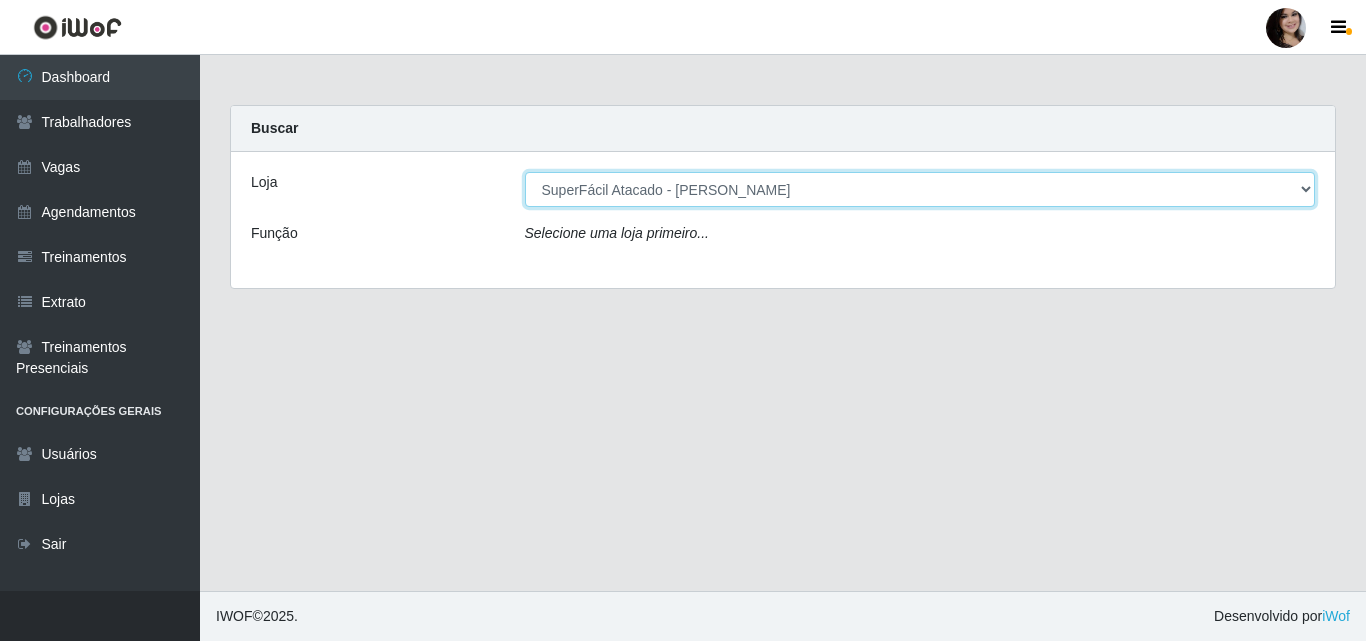 click on "[Selecione...] SuperFácil Atacado - [PERSON_NAME]" at bounding box center [920, 189] 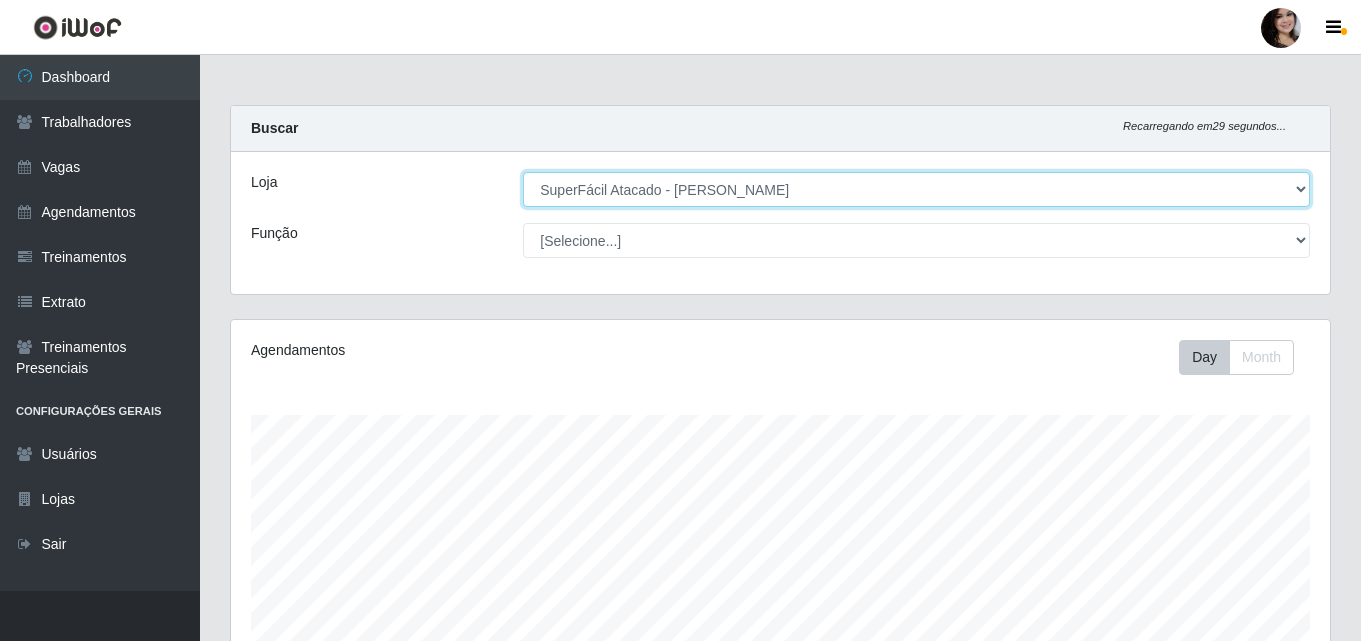 scroll, scrollTop: 999585, scrollLeft: 998901, axis: both 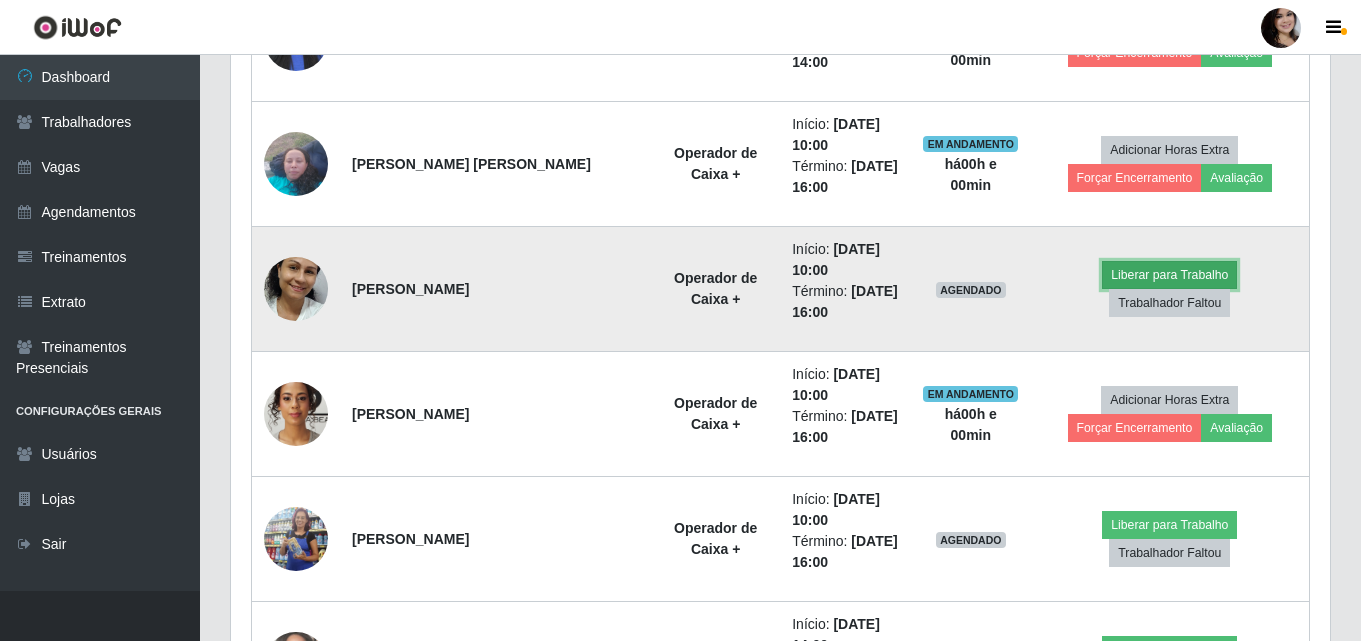 click on "Liberar para Trabalho" at bounding box center [1169, 275] 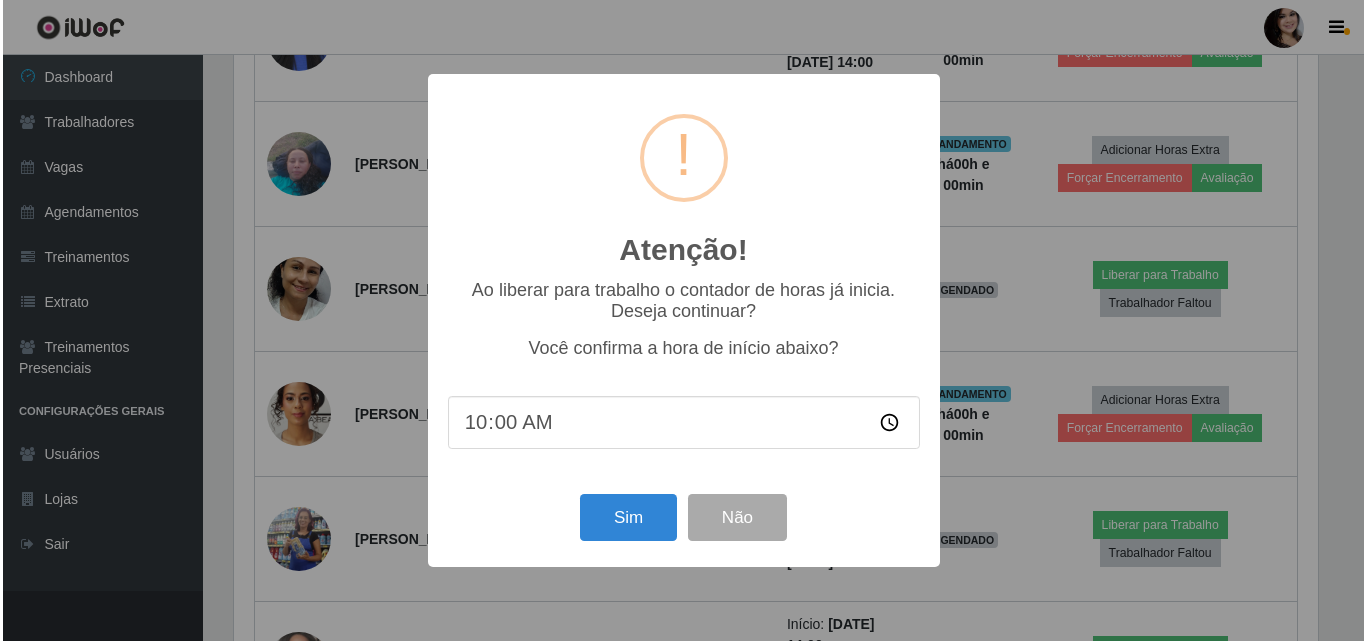 scroll, scrollTop: 999585, scrollLeft: 998911, axis: both 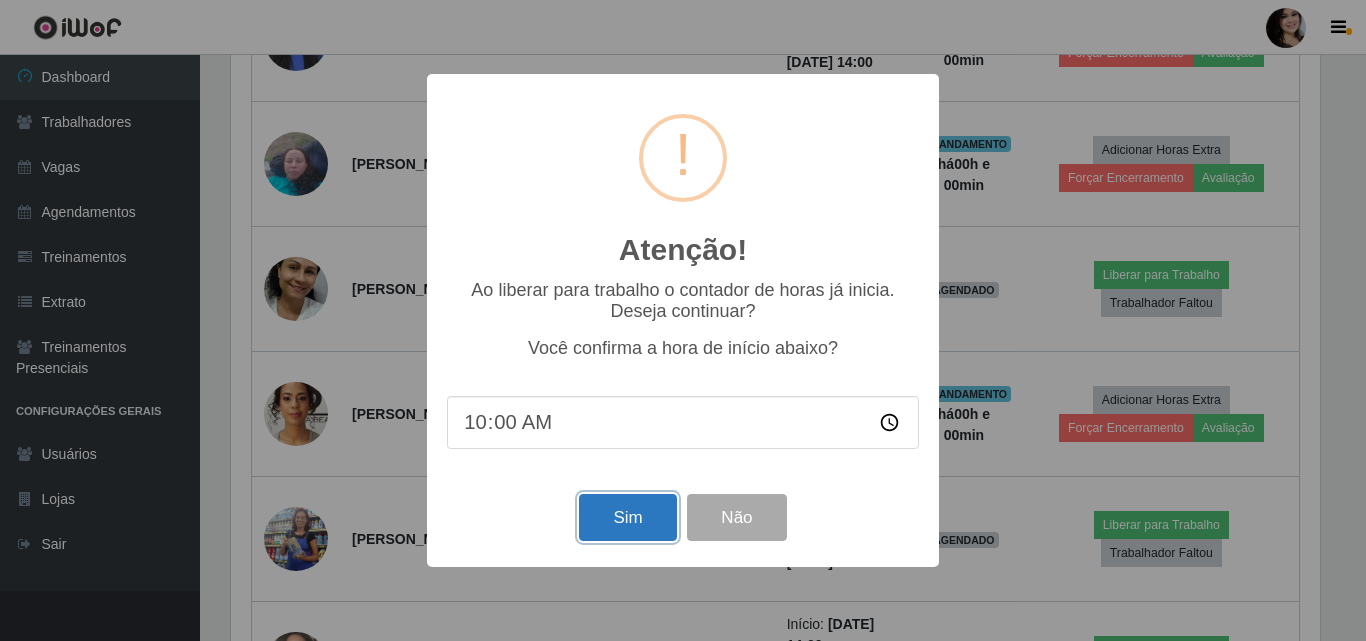 click on "Sim" at bounding box center (627, 517) 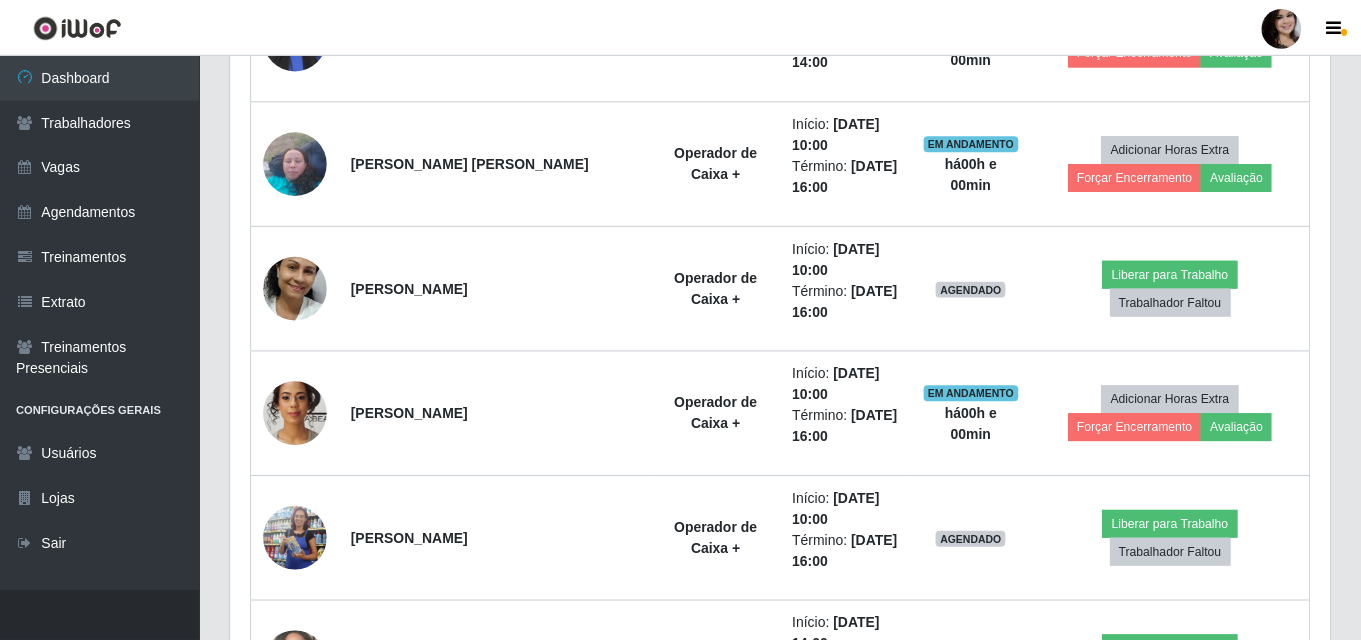scroll, scrollTop: 999585, scrollLeft: 998901, axis: both 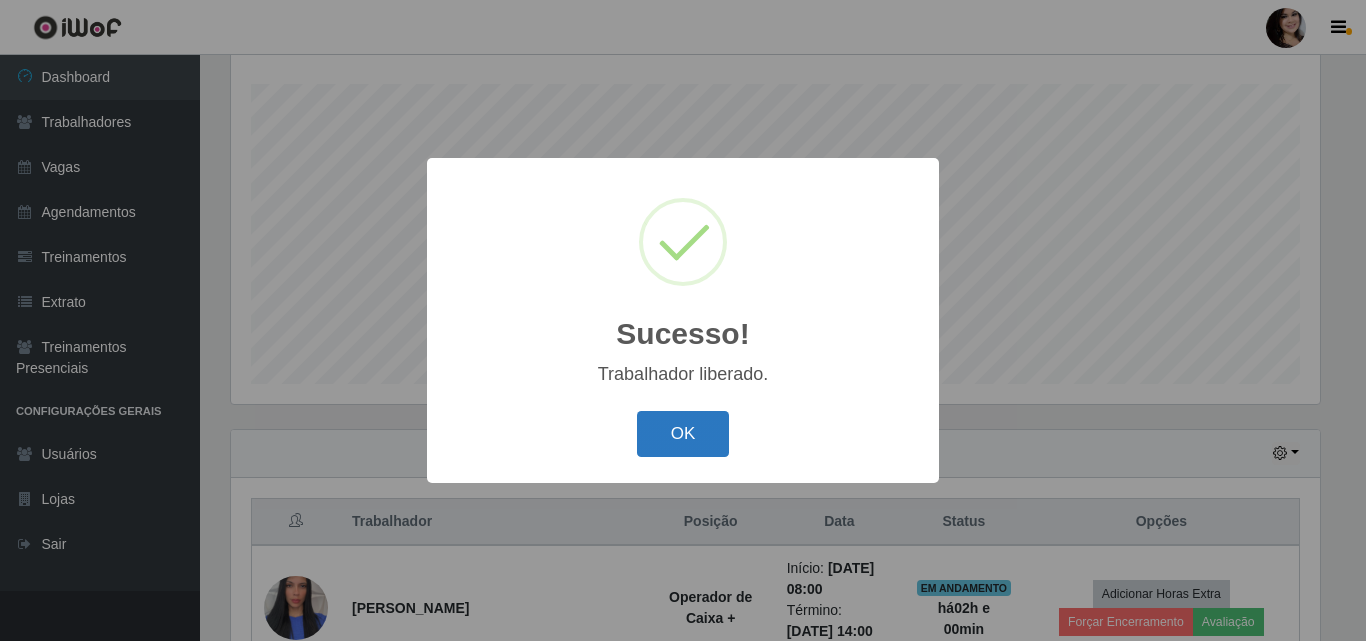 click on "OK" at bounding box center [683, 434] 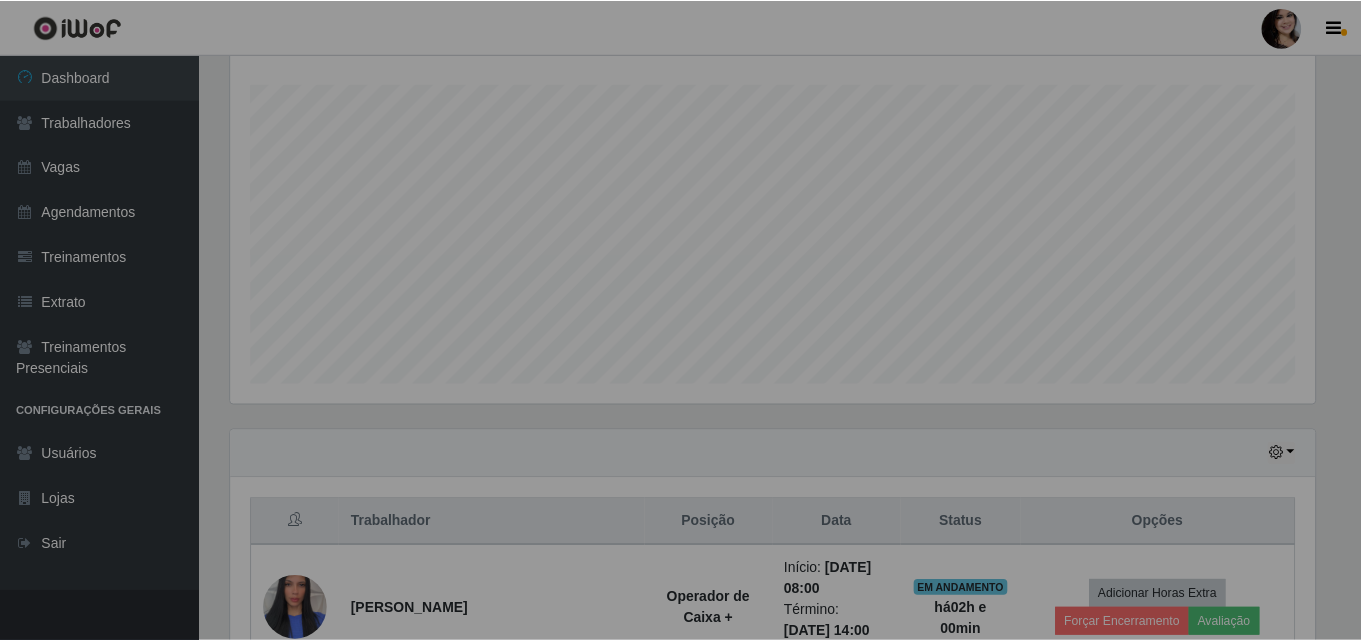 scroll, scrollTop: 386, scrollLeft: 0, axis: vertical 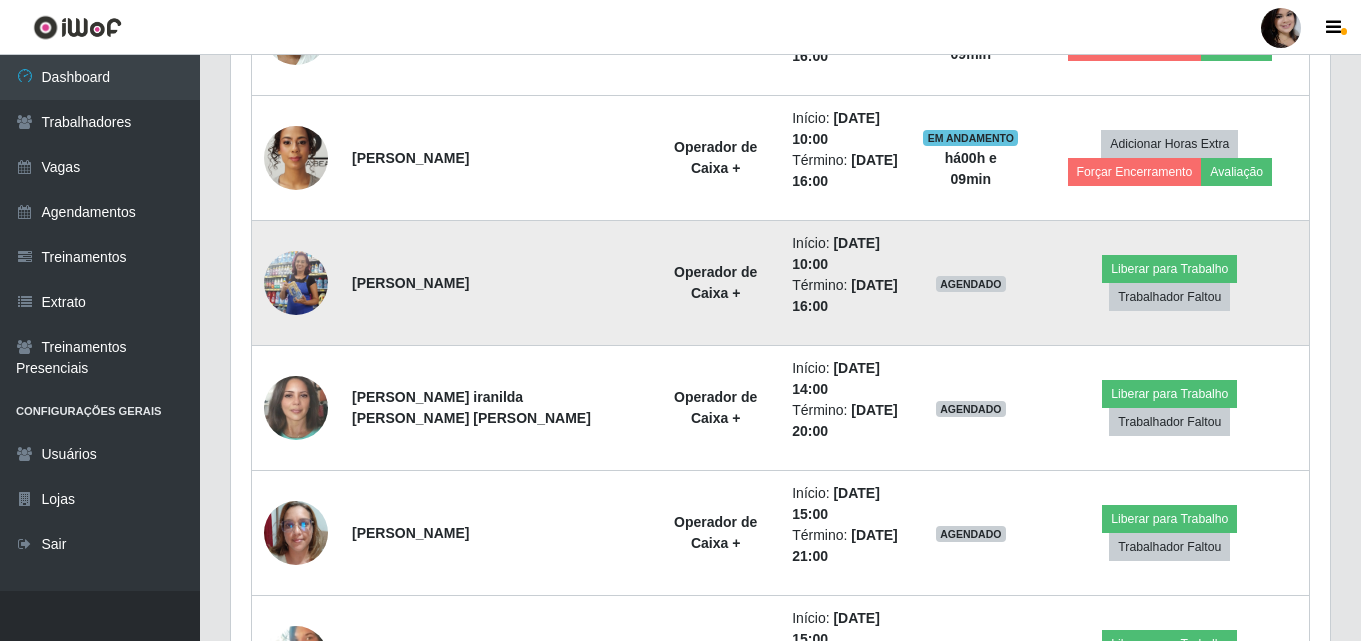 click at bounding box center (296, 283) 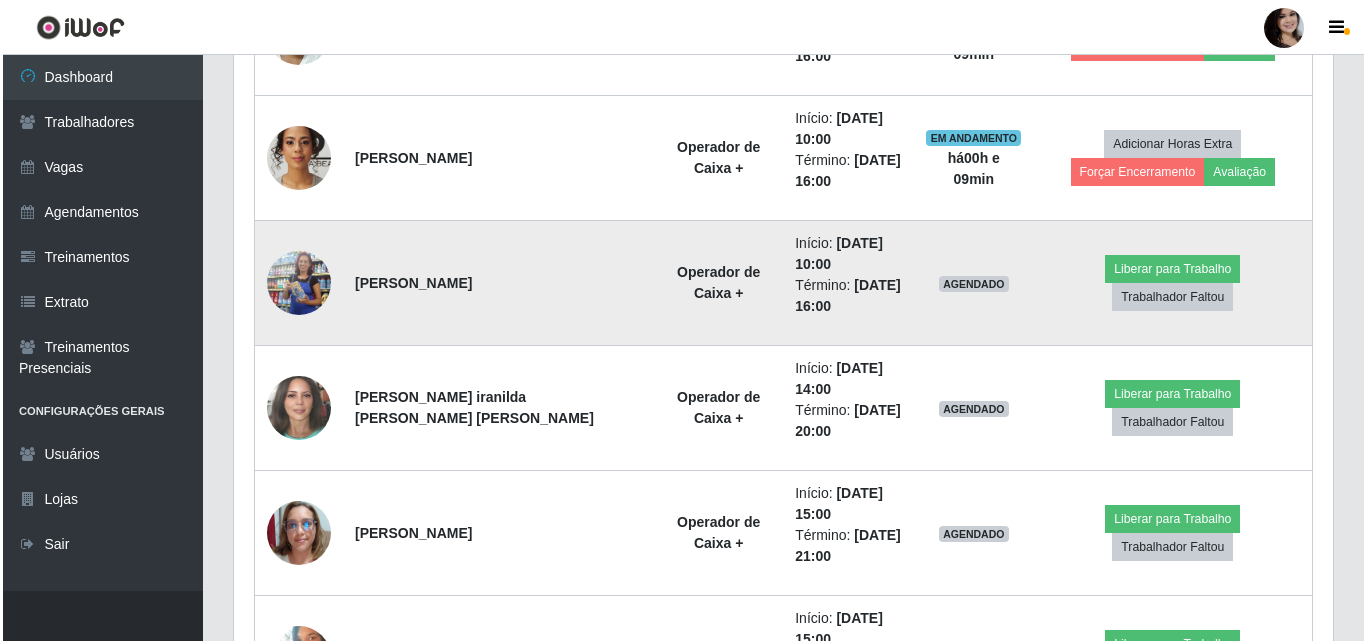 scroll, scrollTop: 415, scrollLeft: 1089, axis: both 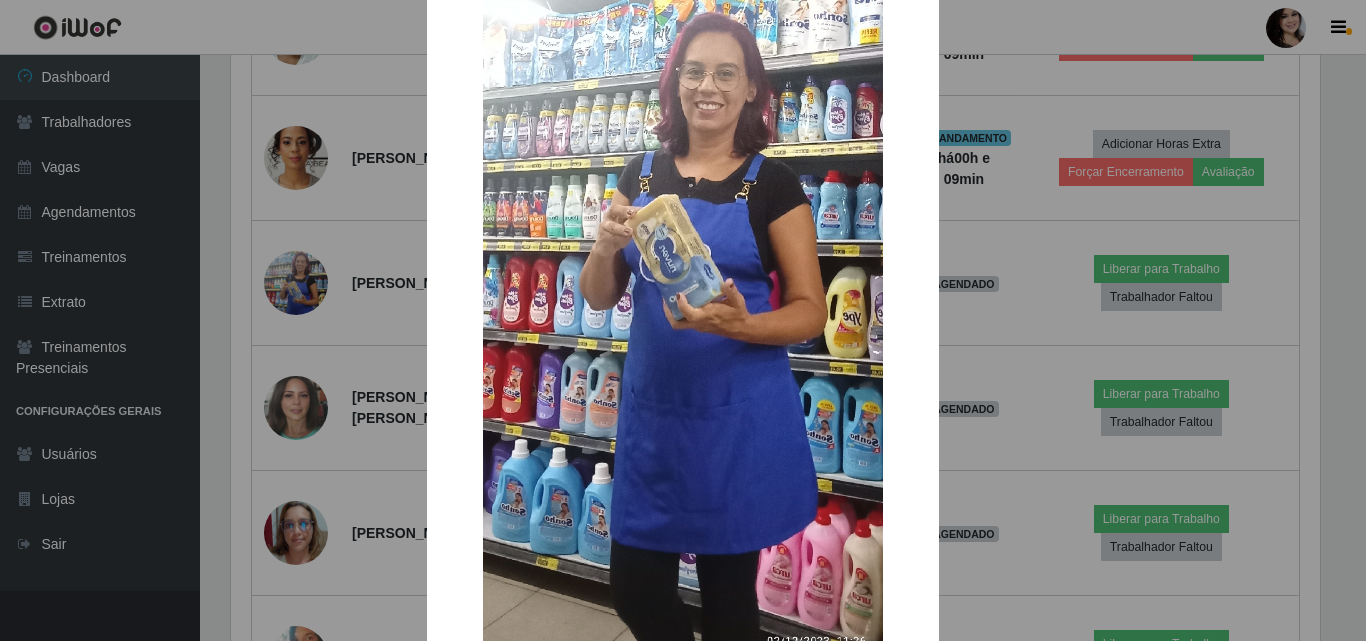 click on "× OK Cancel" at bounding box center [683, 320] 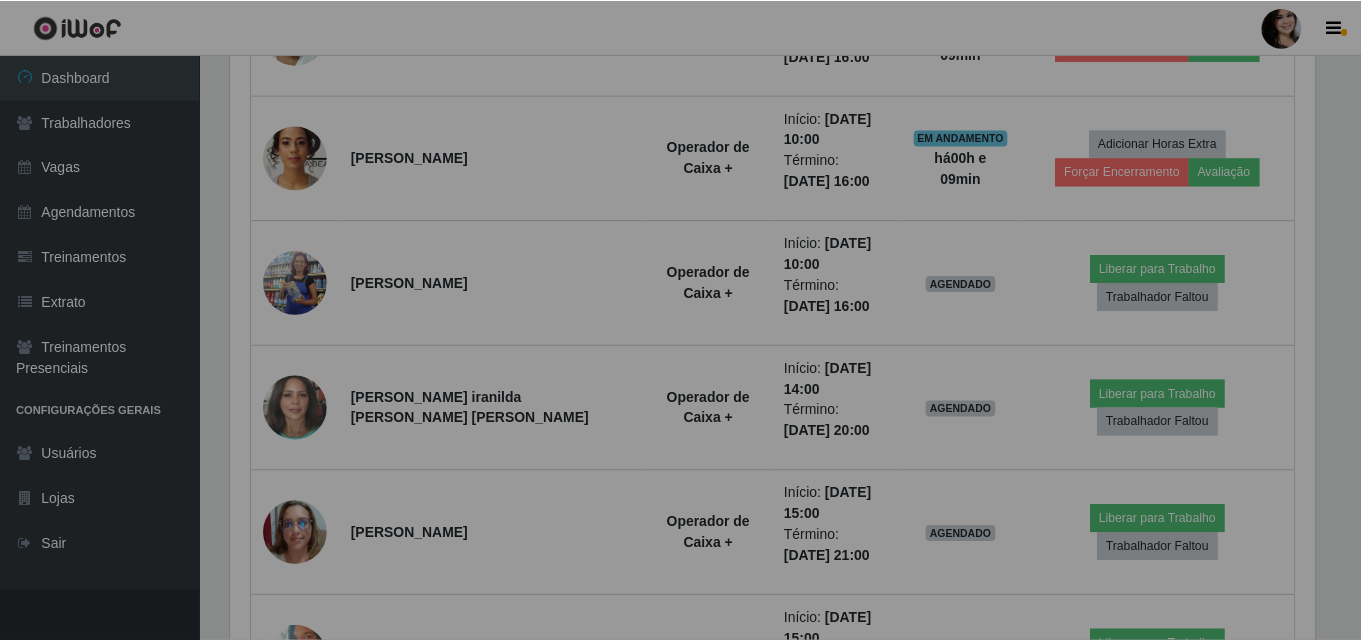 scroll, scrollTop: 999585, scrollLeft: 998901, axis: both 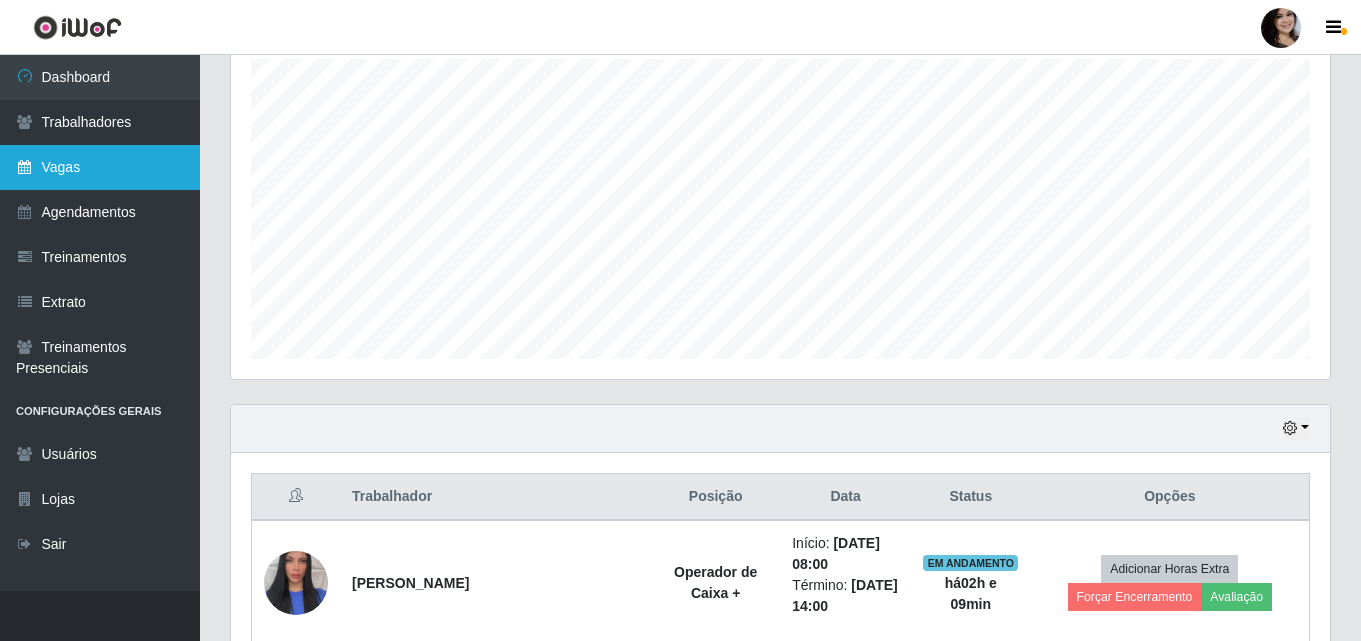 click on "Vagas" at bounding box center (100, 167) 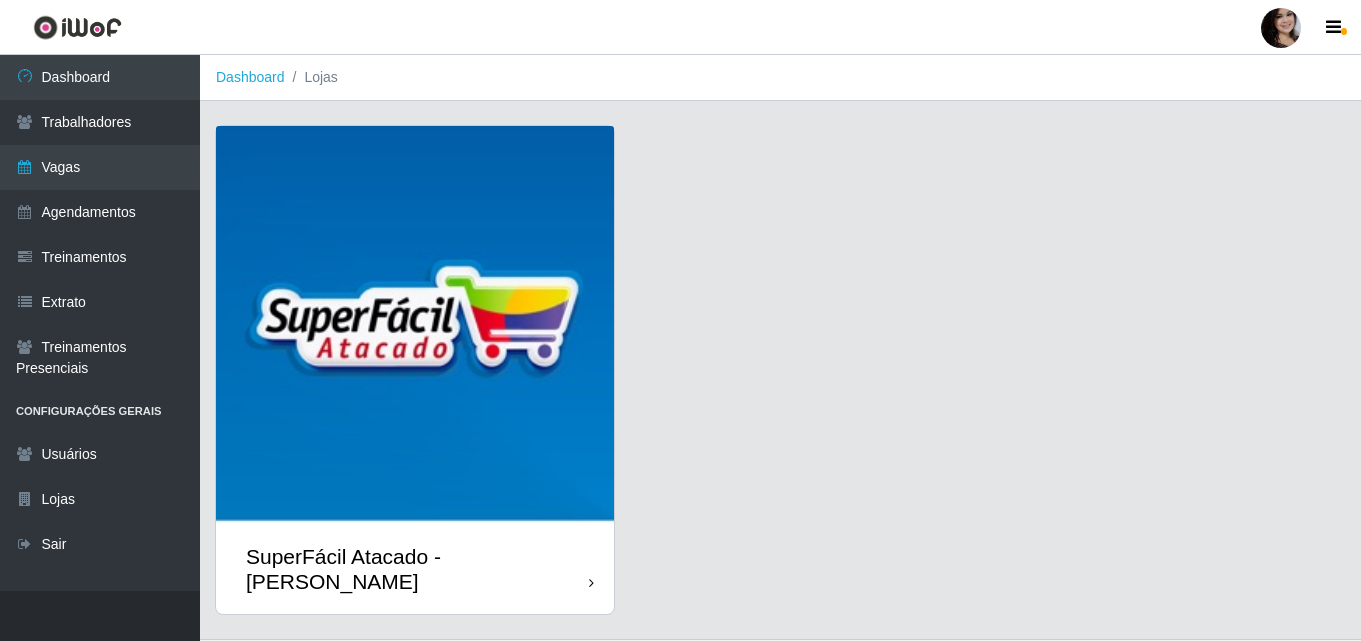 click at bounding box center [415, 325] 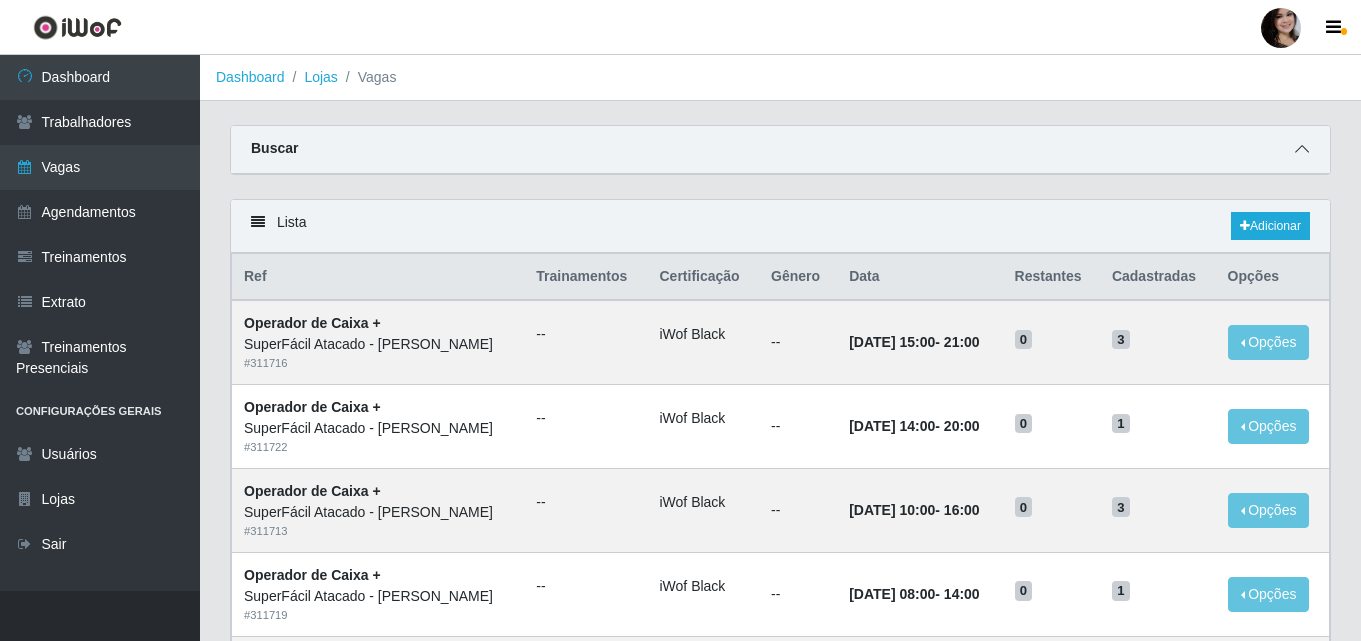 click at bounding box center (1302, 149) 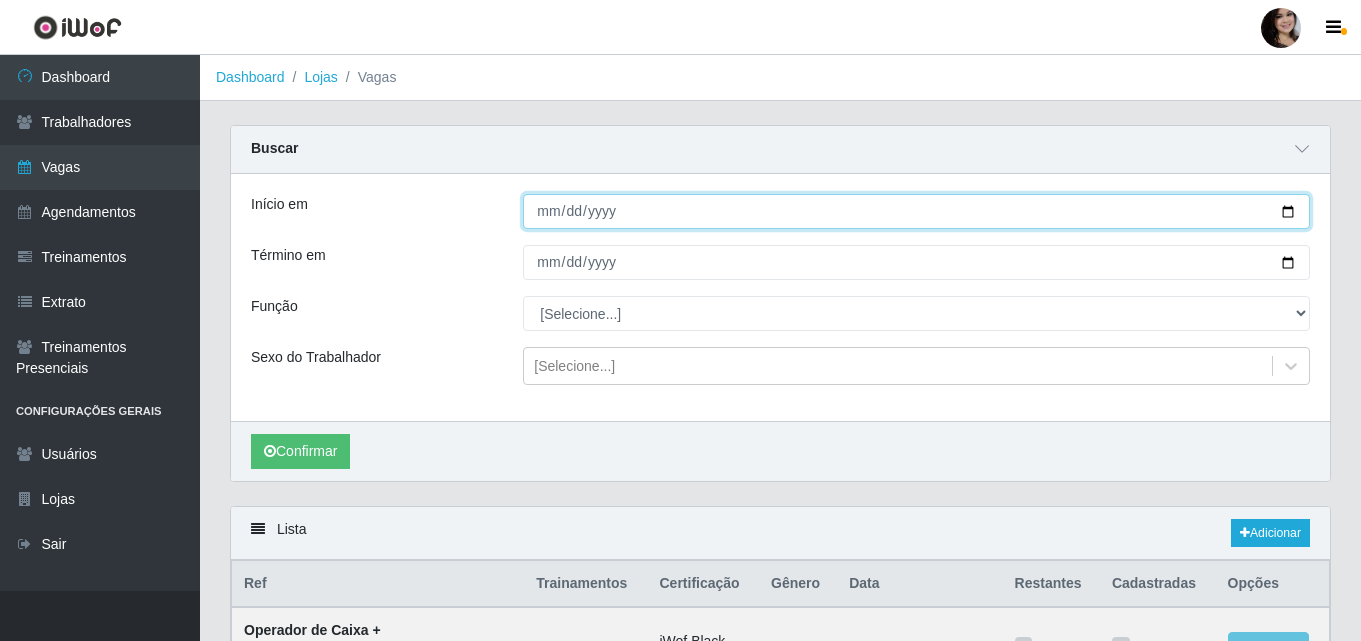 click on "Início em" at bounding box center (916, 211) 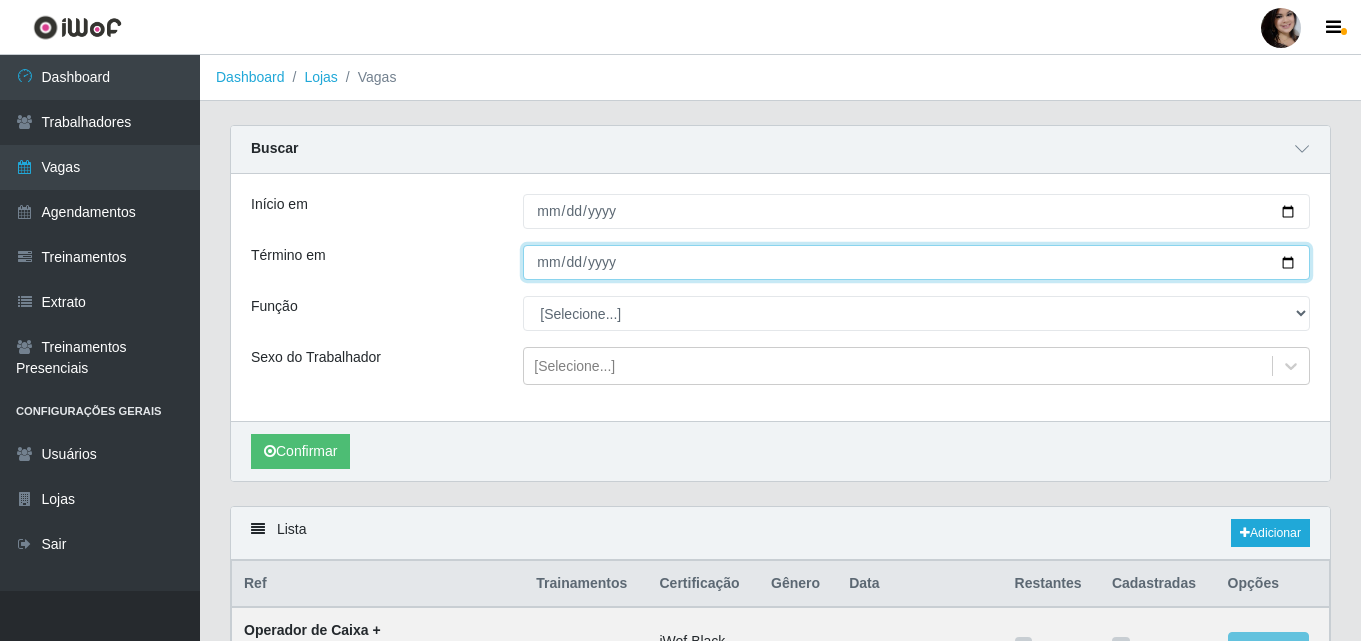 click on "Término em" at bounding box center (916, 262) 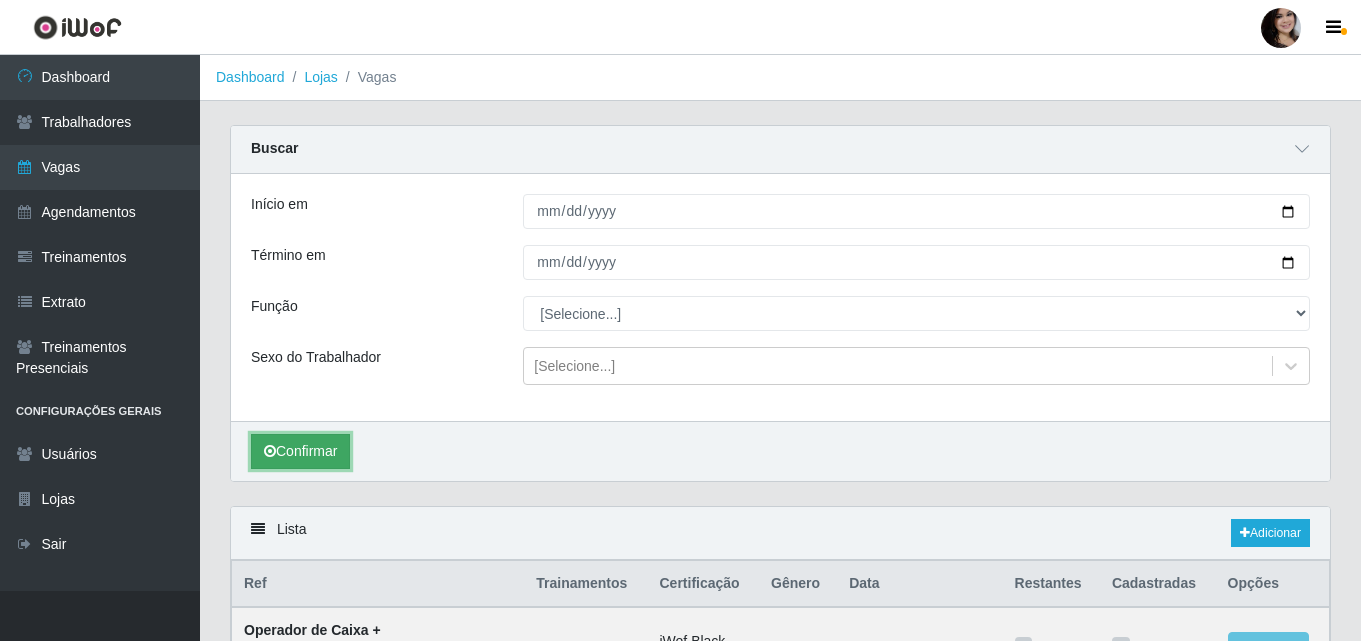 click on "Confirmar" at bounding box center [300, 451] 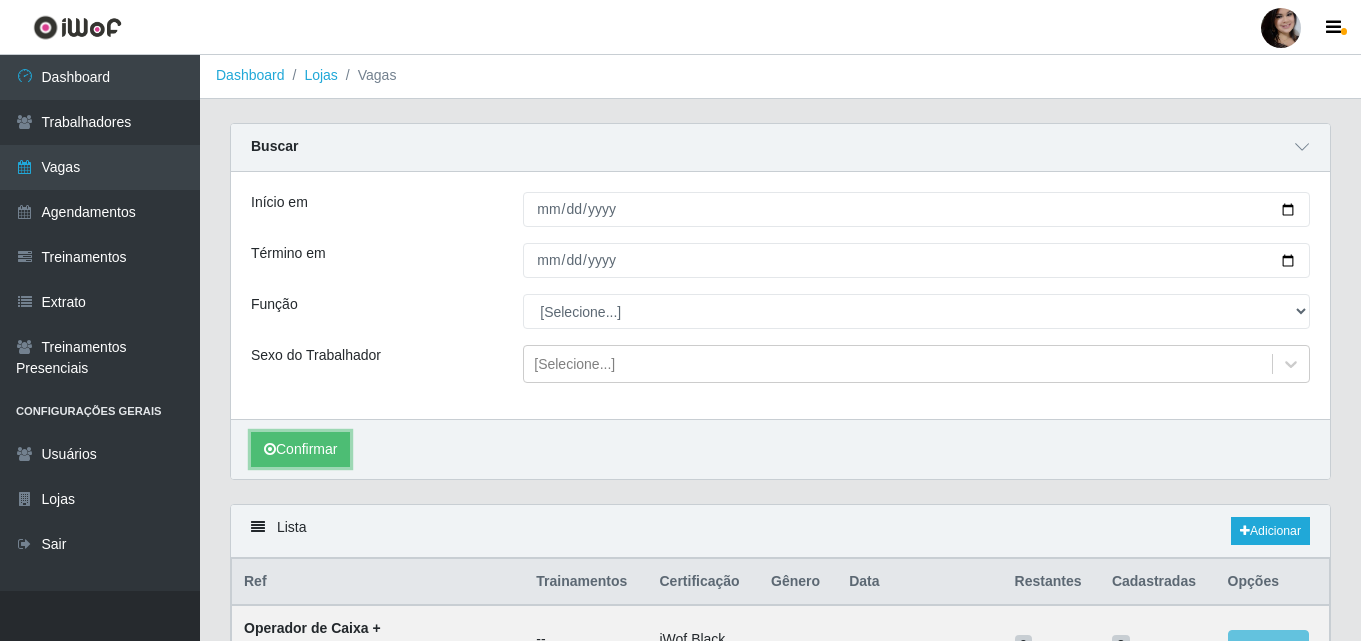 scroll, scrollTop: 0, scrollLeft: 0, axis: both 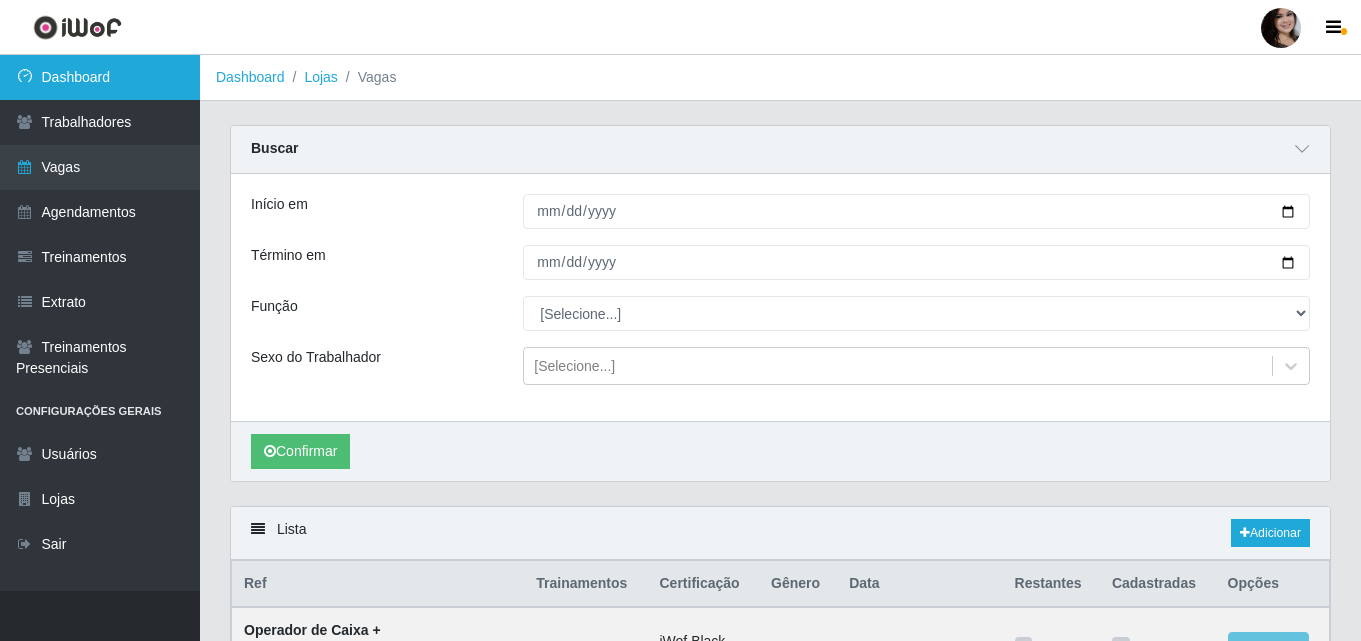 click on "Dashboard" at bounding box center [100, 77] 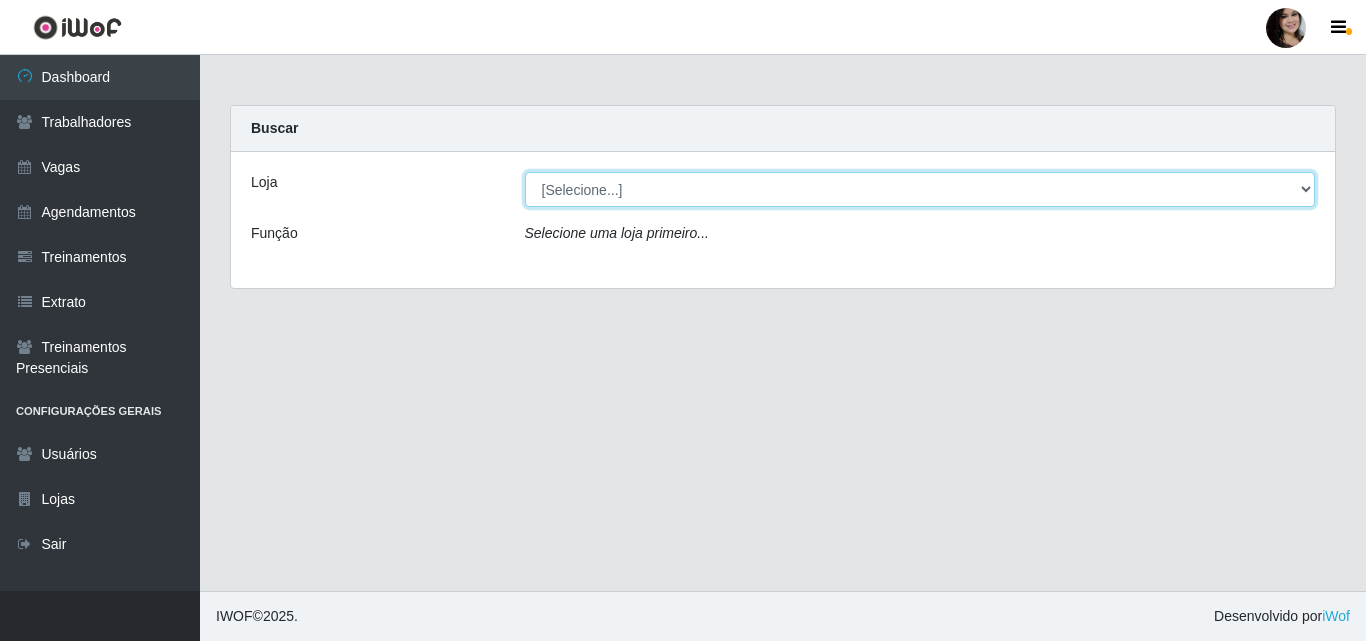 click on "[Selecione...] SuperFácil Atacado - [PERSON_NAME]" at bounding box center (920, 189) 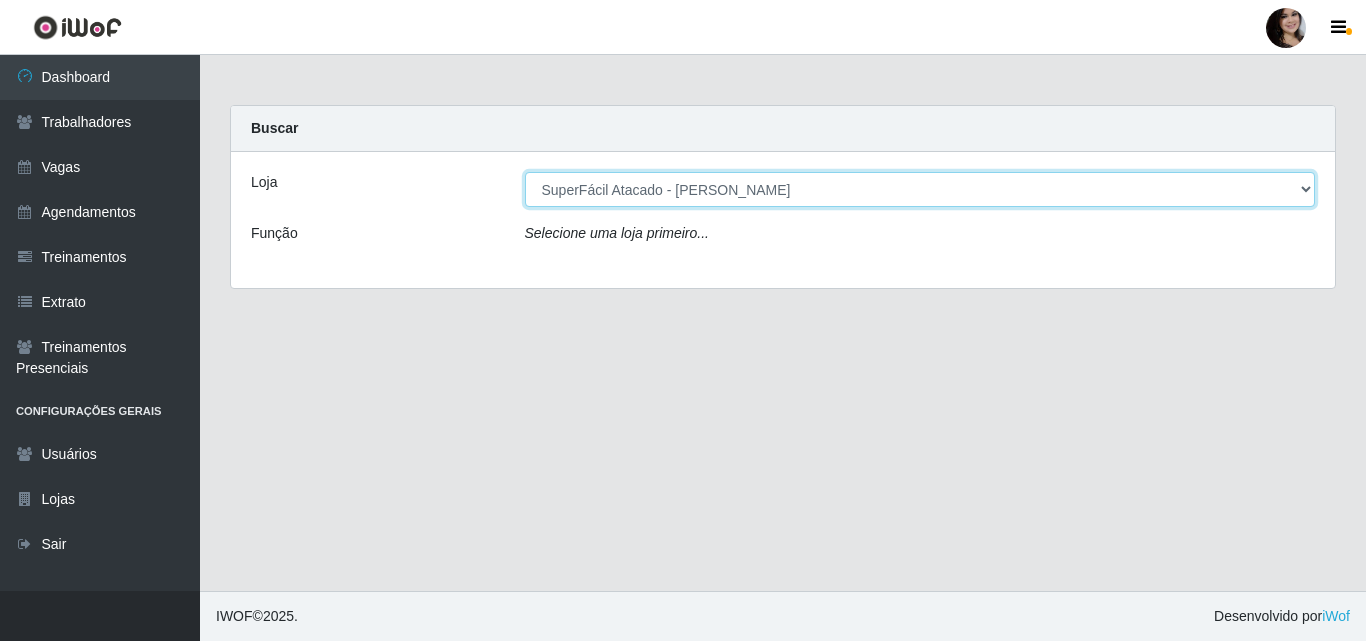 click on "[Selecione...] SuperFácil Atacado - [PERSON_NAME]" at bounding box center (920, 189) 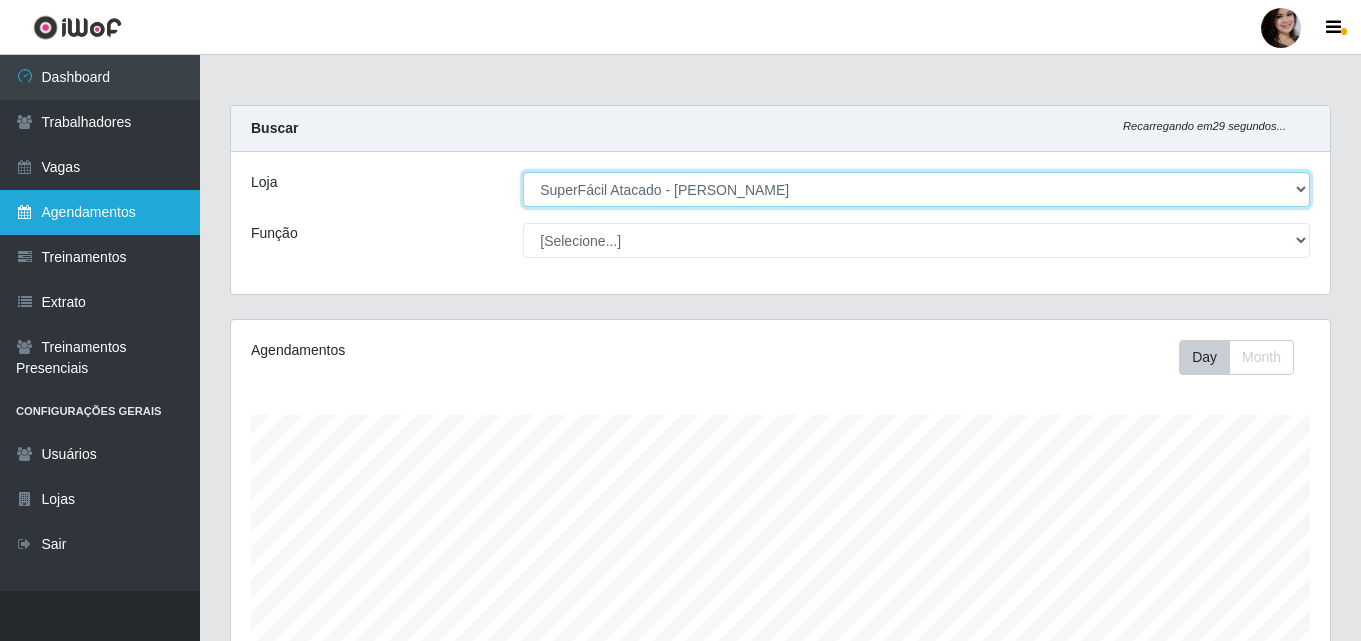 scroll, scrollTop: 999585, scrollLeft: 998901, axis: both 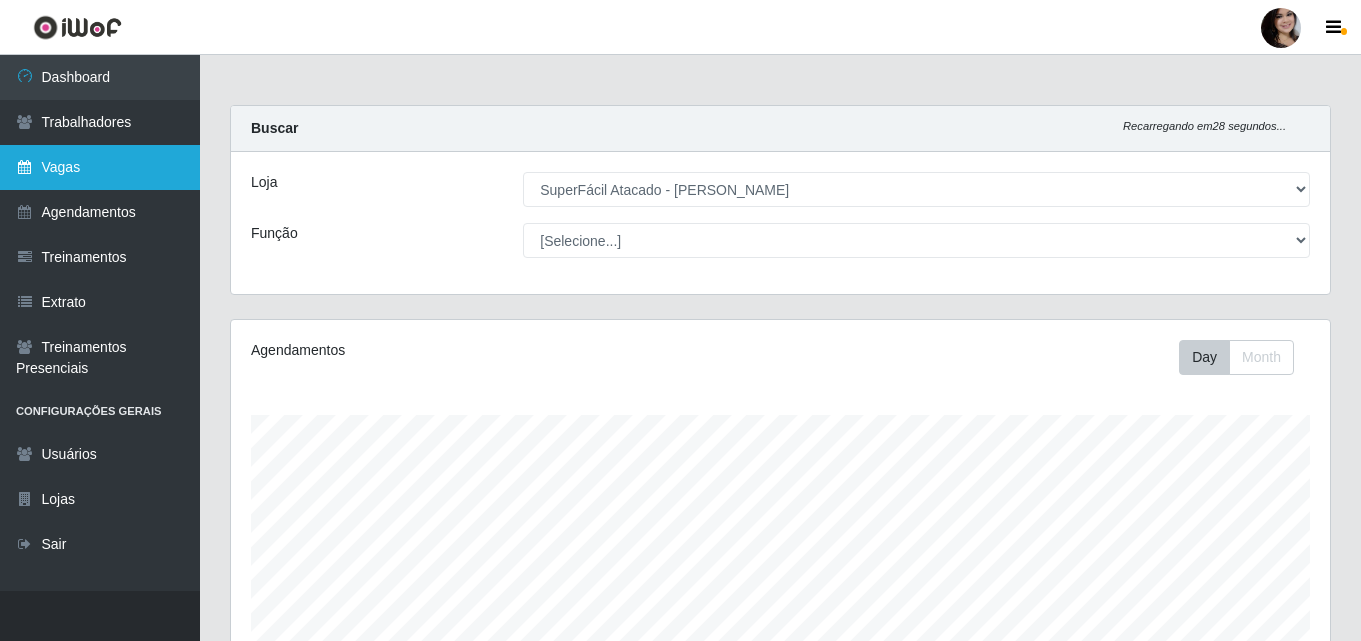 click on "Vagas" at bounding box center [100, 167] 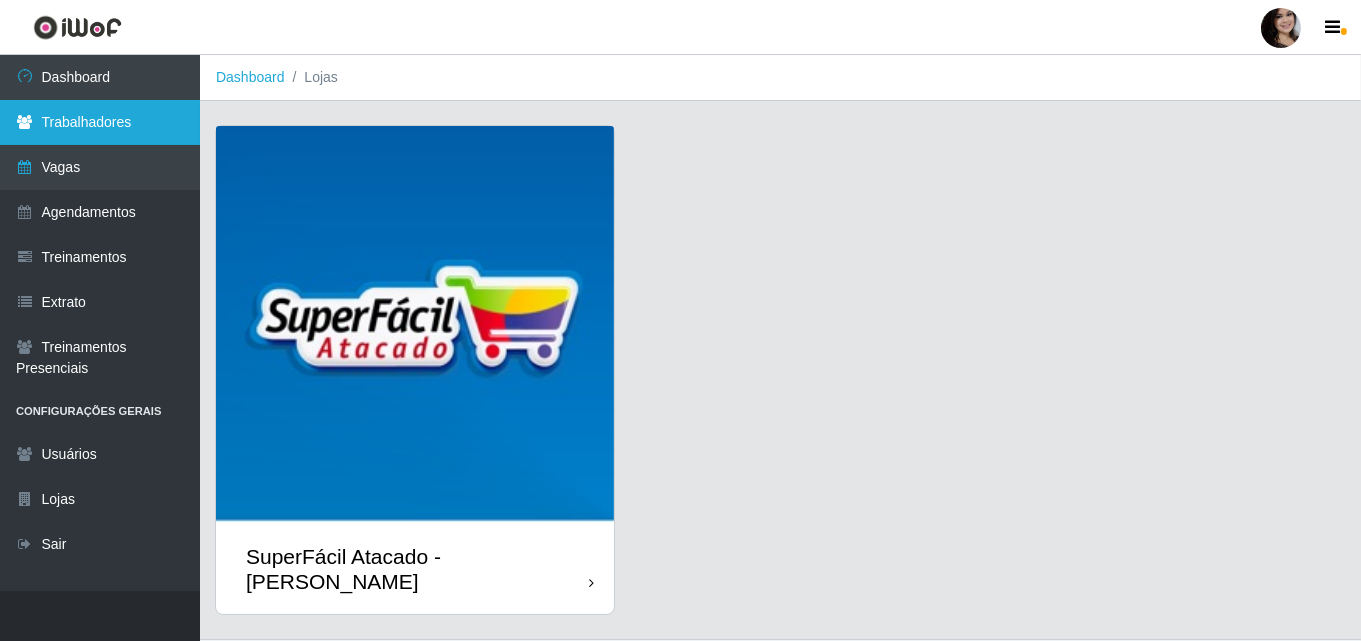 click on "Trabalhadores" at bounding box center (100, 122) 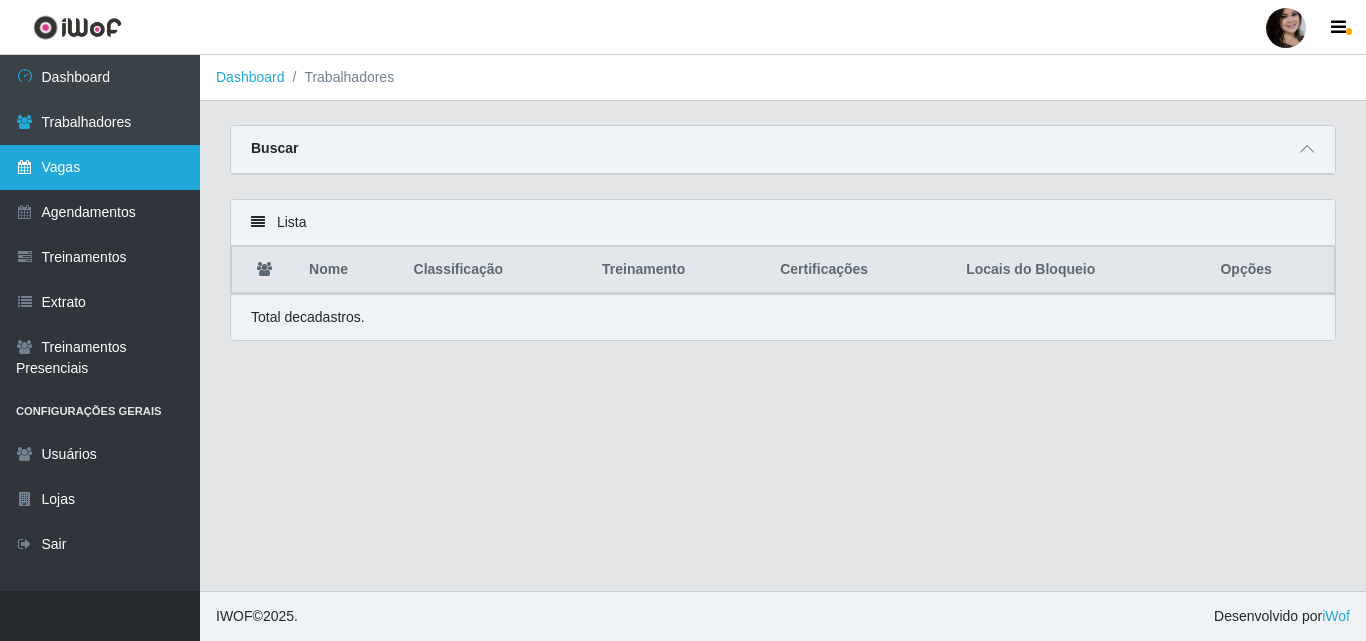 click on "Vagas" at bounding box center [100, 167] 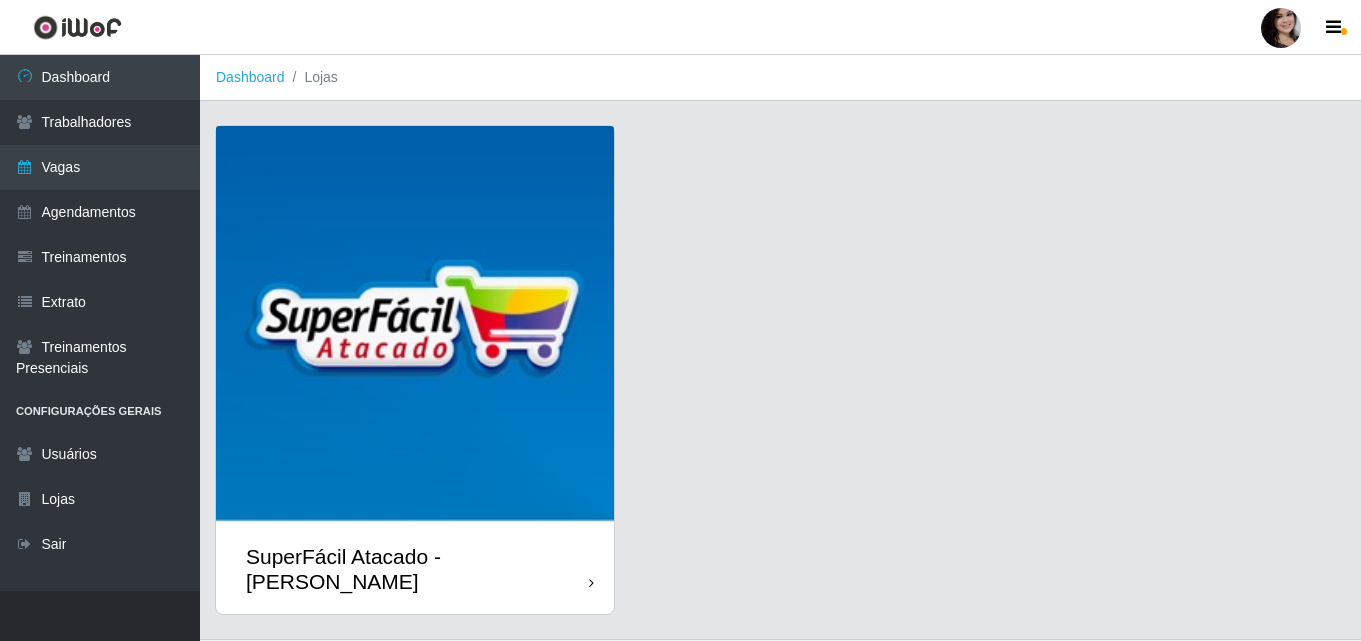 click at bounding box center [415, 325] 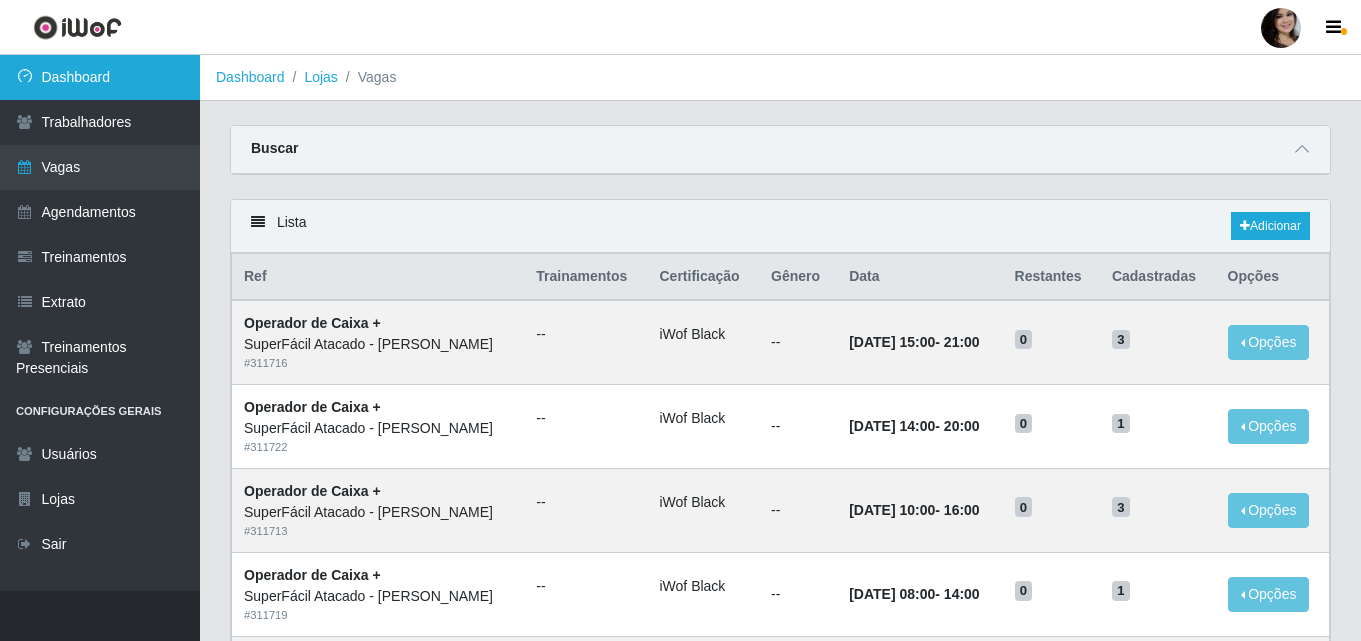 click on "Dashboard" at bounding box center [100, 77] 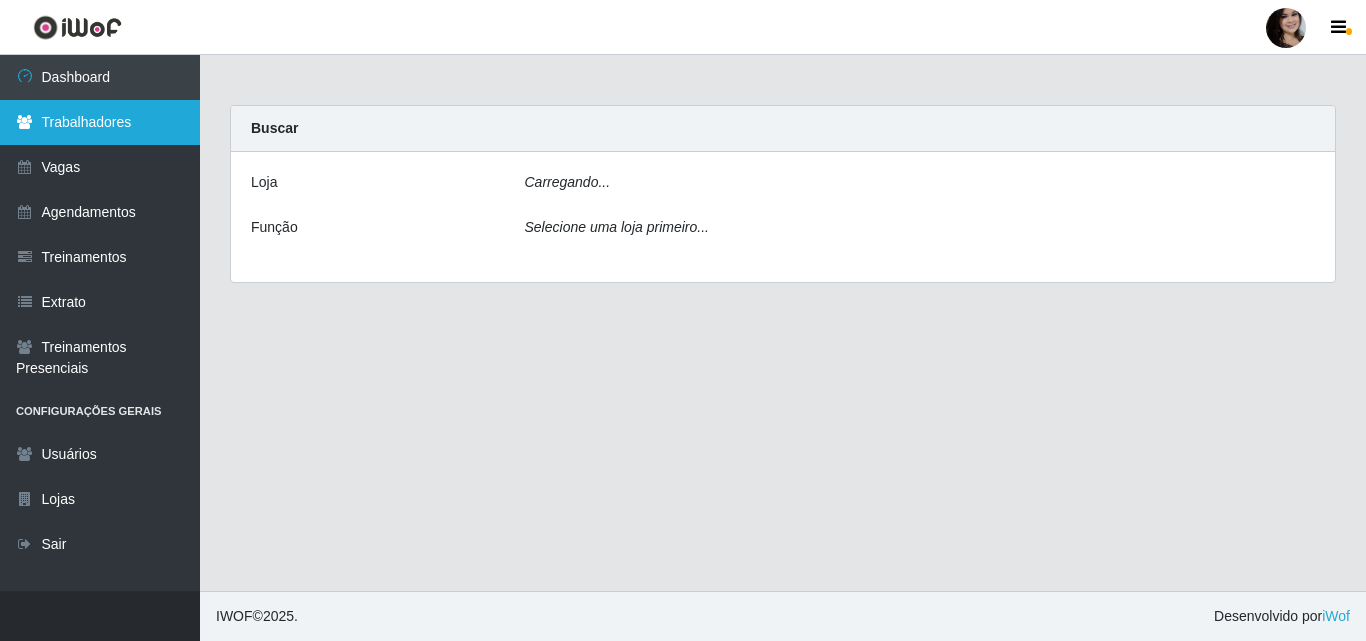 click on "Trabalhadores" at bounding box center (100, 122) 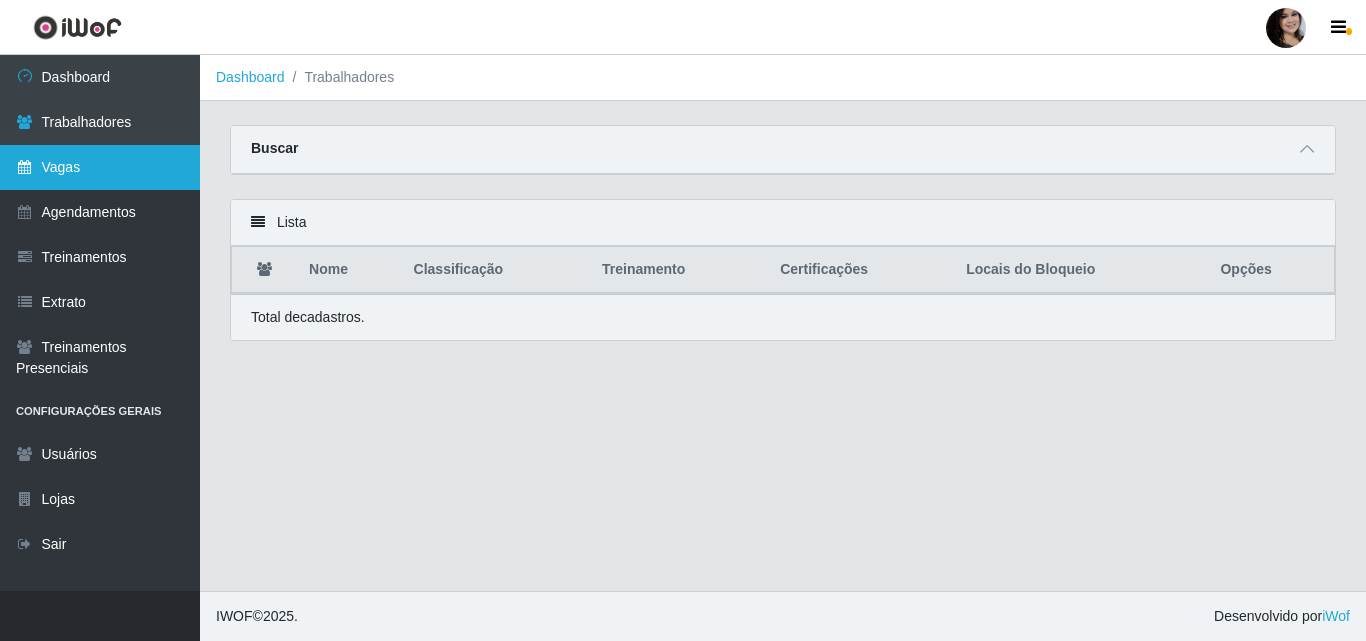 click on "Vagas" at bounding box center (100, 167) 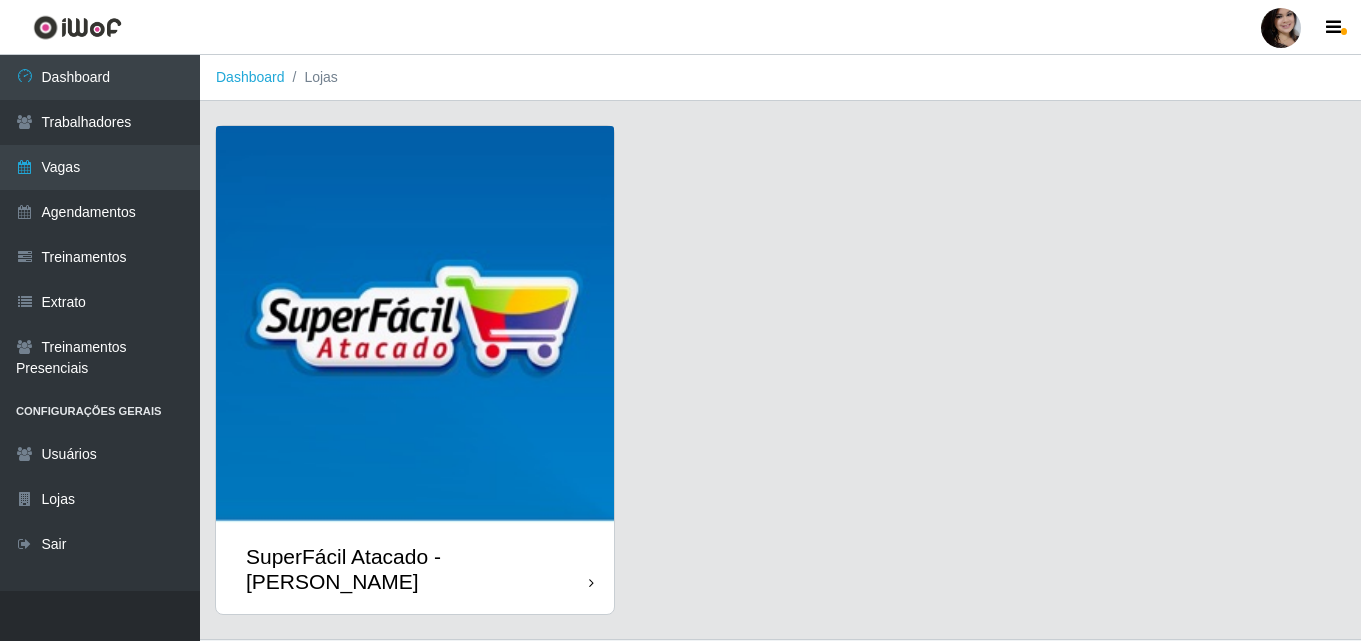 click on "SuperFácil Atacado - [PERSON_NAME]" at bounding box center (415, 569) 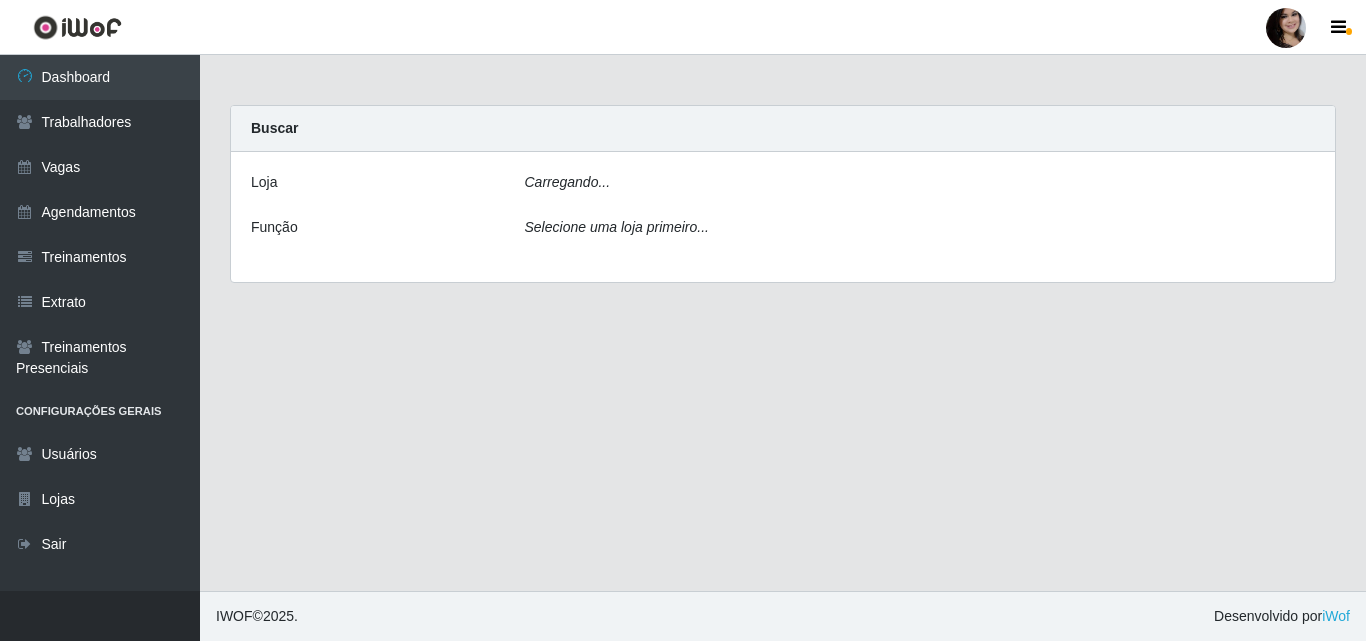 scroll, scrollTop: 0, scrollLeft: 0, axis: both 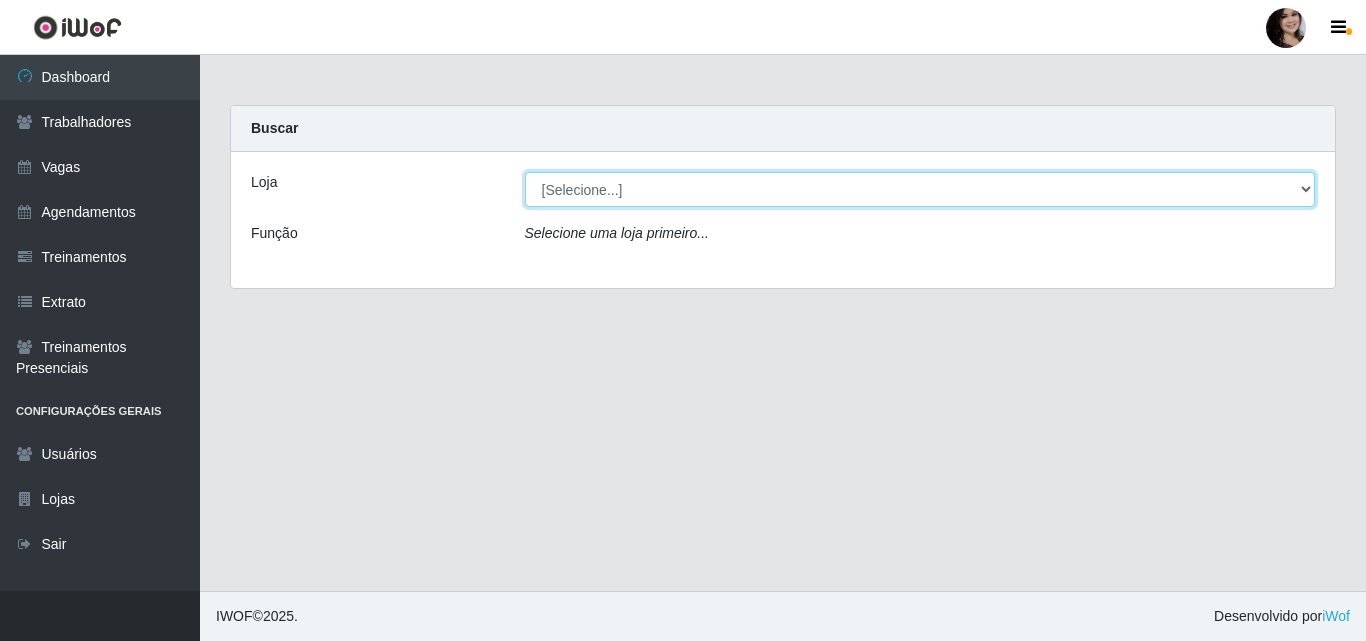 drag, startPoint x: 733, startPoint y: 177, endPoint x: 733, endPoint y: 189, distance: 12 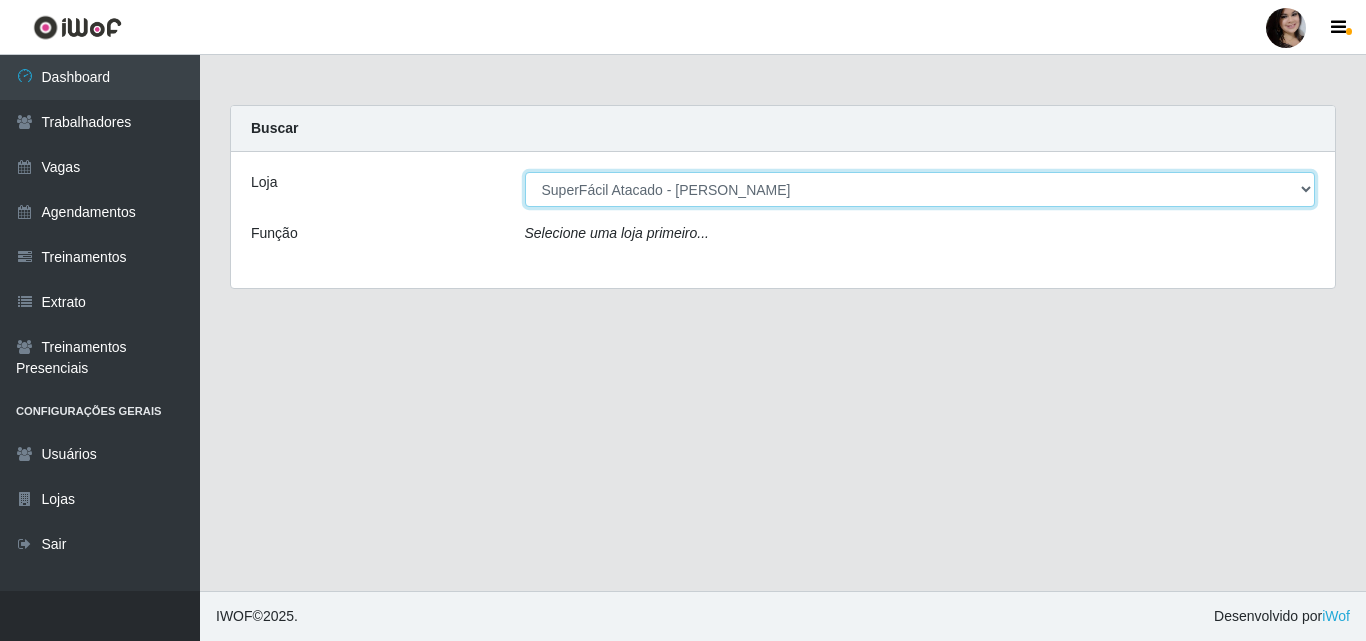 click on "[Selecione...] SuperFácil Atacado - [PERSON_NAME]" at bounding box center [920, 189] 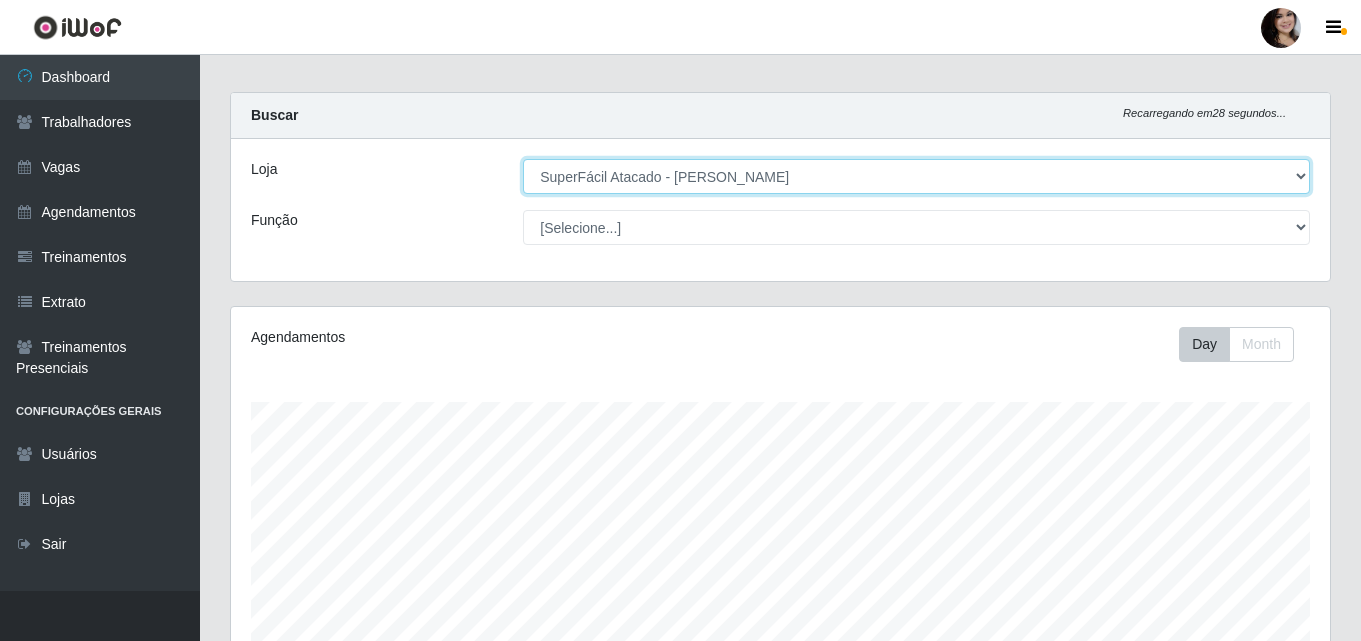 scroll, scrollTop: 73, scrollLeft: 0, axis: vertical 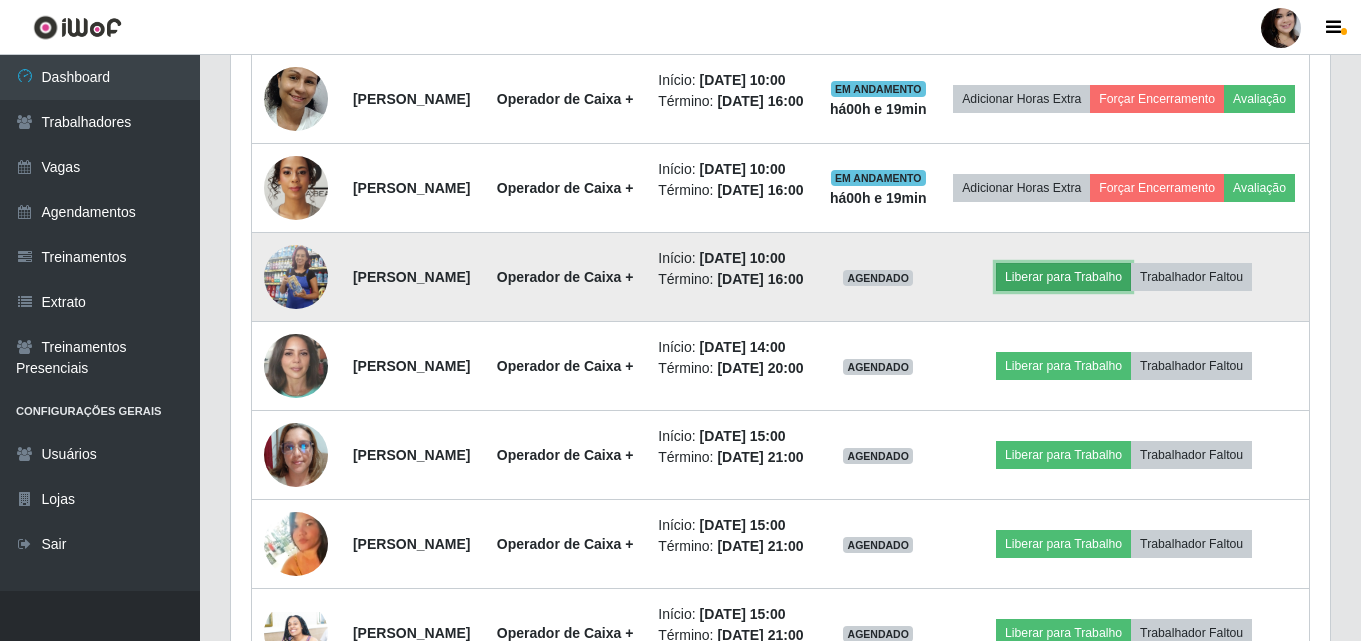 click on "Liberar para Trabalho" at bounding box center [1063, 277] 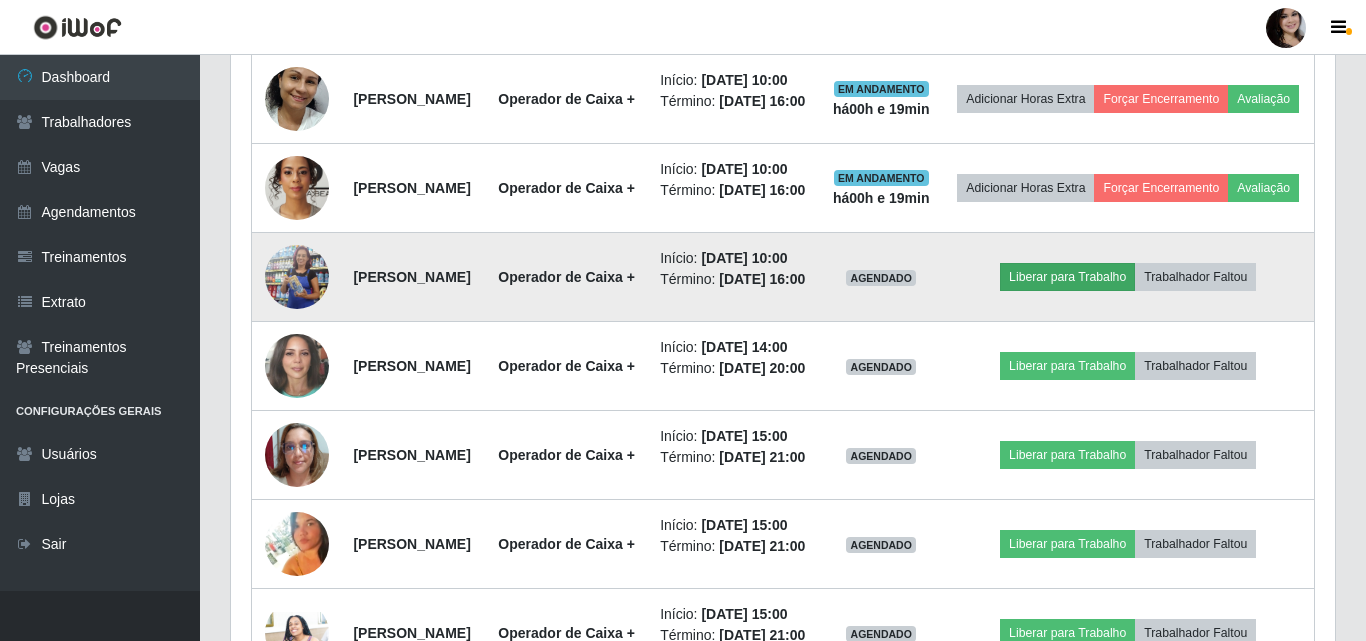scroll, scrollTop: 999585, scrollLeft: 998911, axis: both 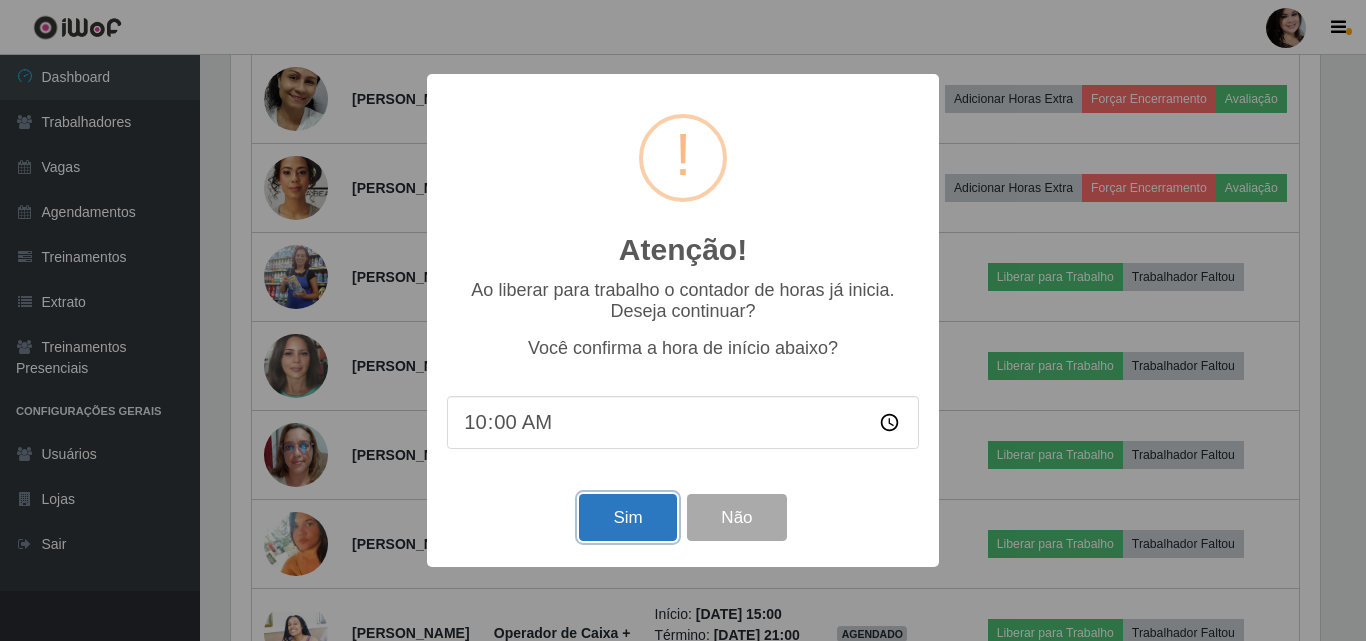 click on "Sim" at bounding box center (627, 517) 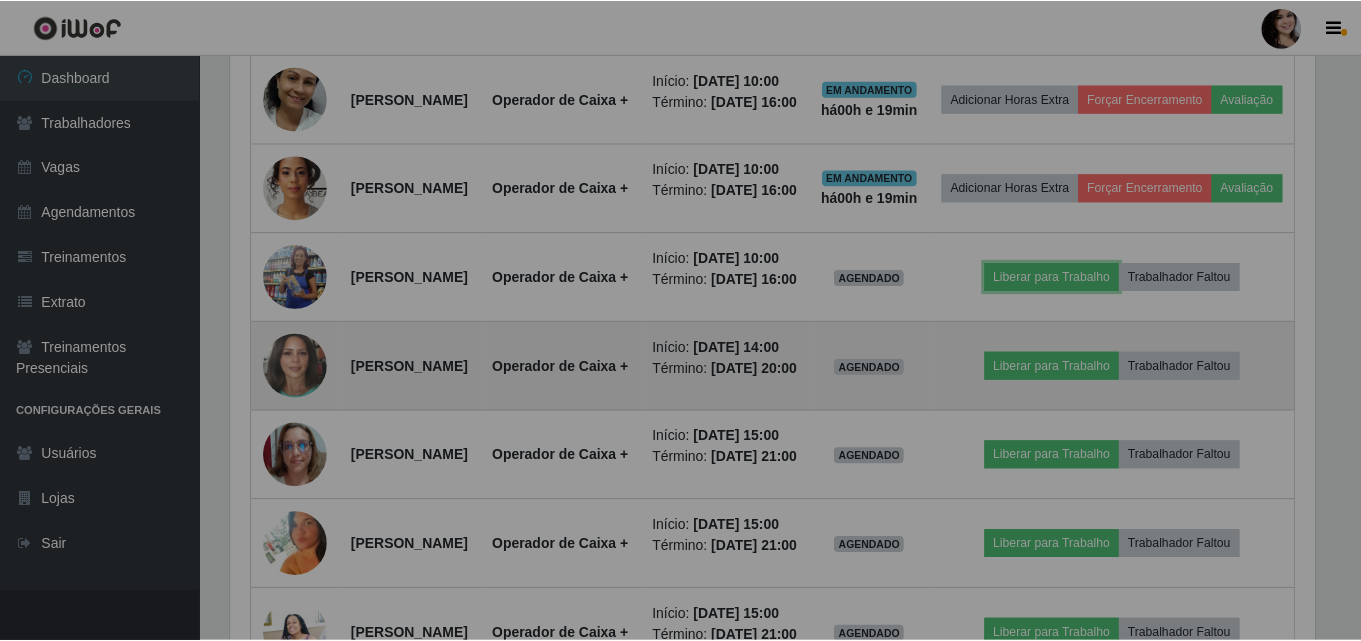 scroll, scrollTop: 999585, scrollLeft: 998901, axis: both 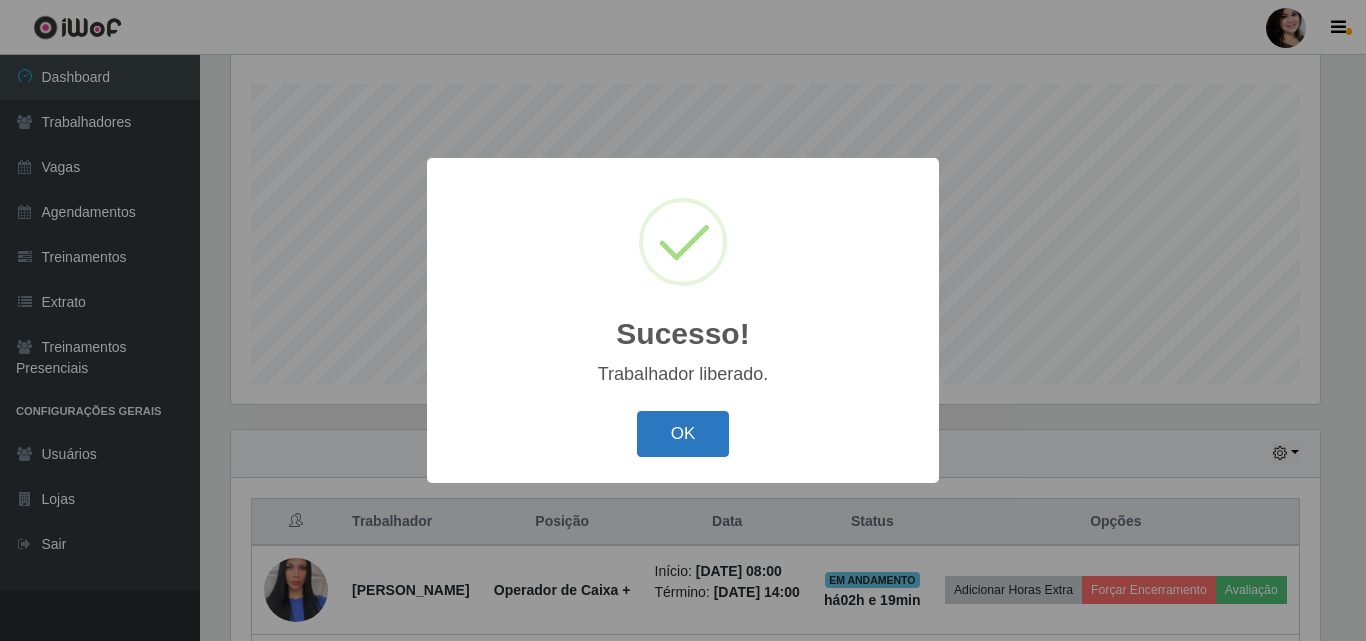 click on "OK" at bounding box center (683, 434) 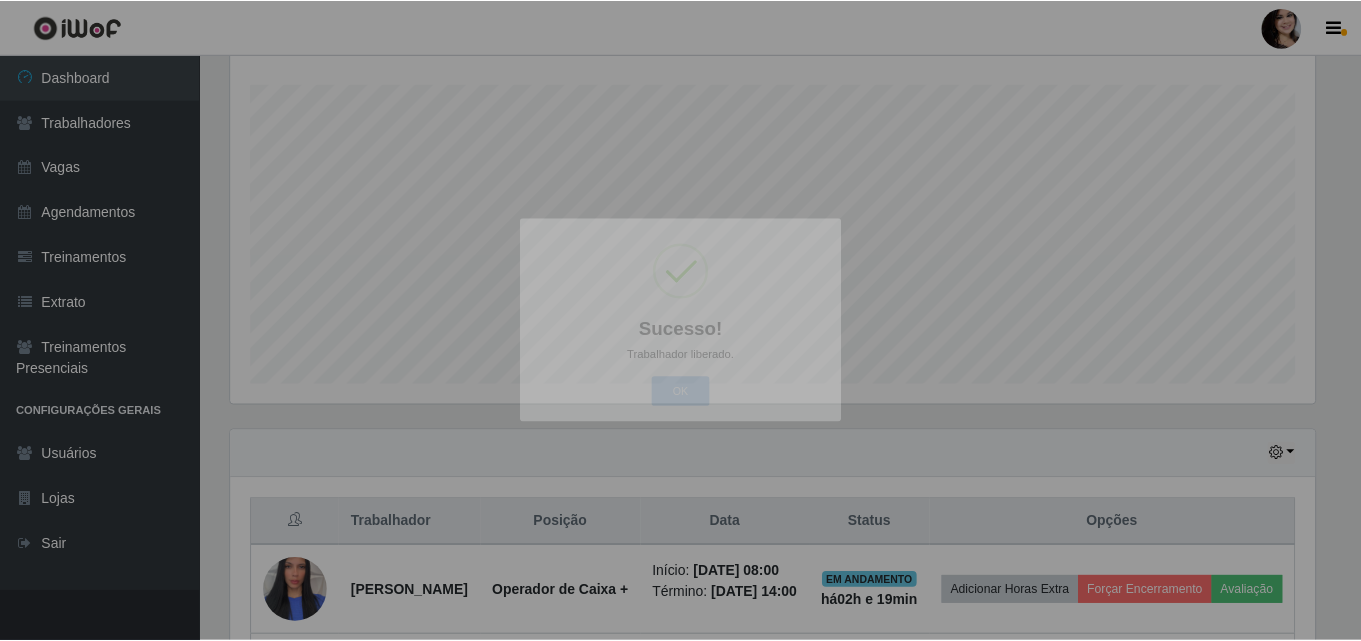 scroll, scrollTop: 390, scrollLeft: 0, axis: vertical 